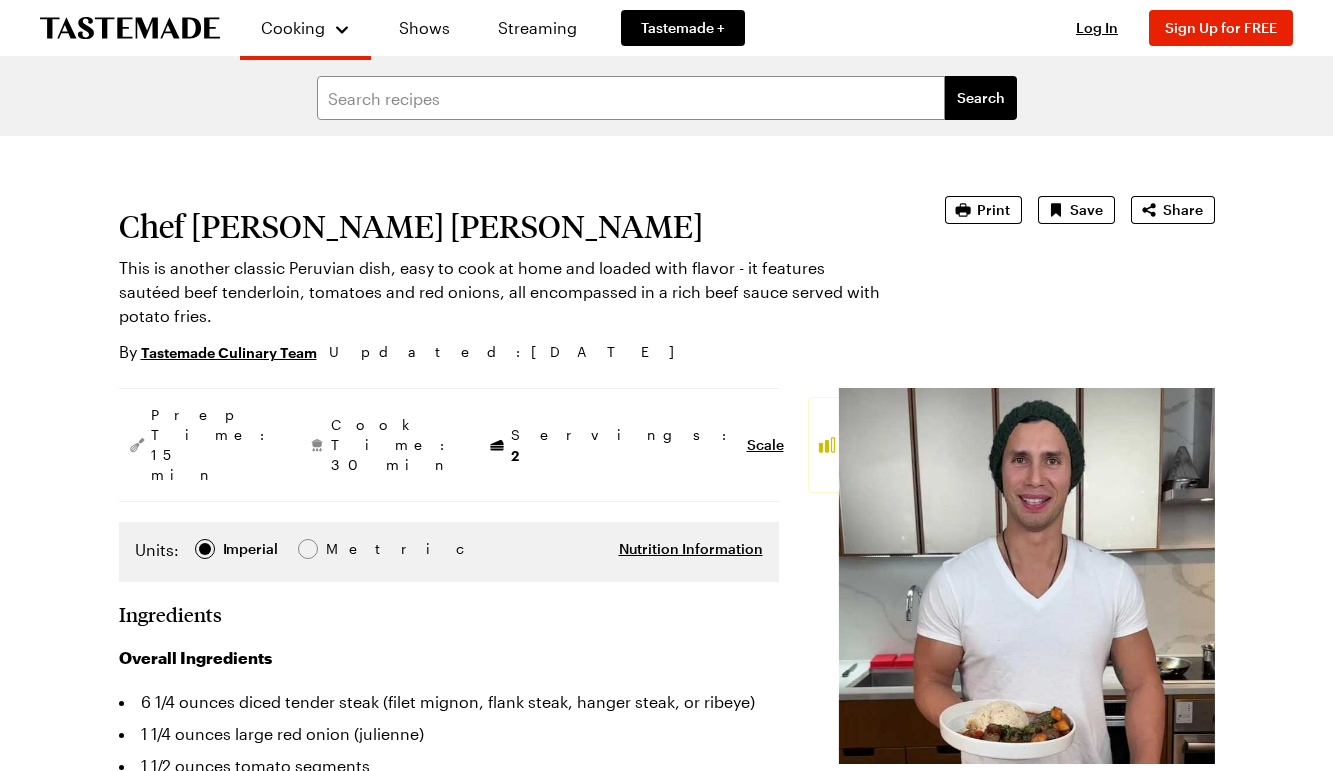 scroll, scrollTop: 0, scrollLeft: 0, axis: both 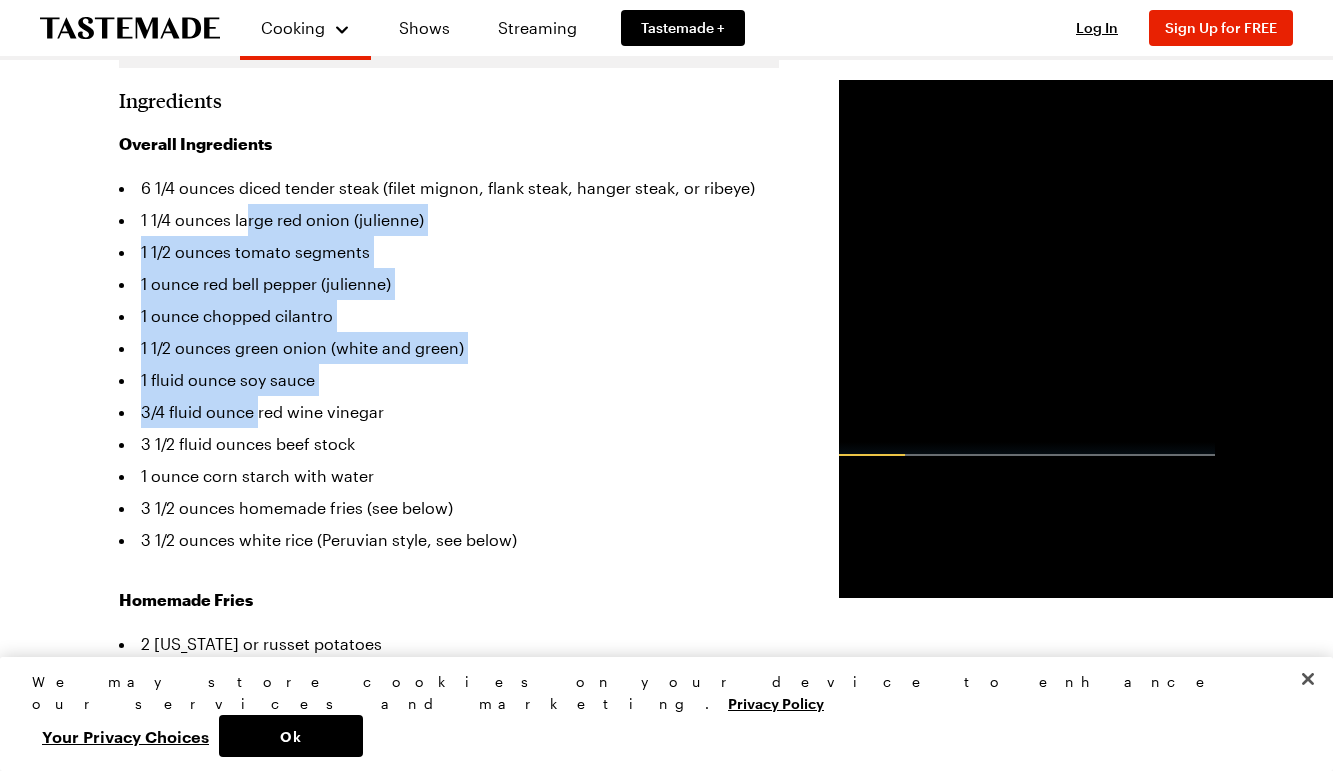 drag, startPoint x: 239, startPoint y: 212, endPoint x: 245, endPoint y: 412, distance: 200.08998 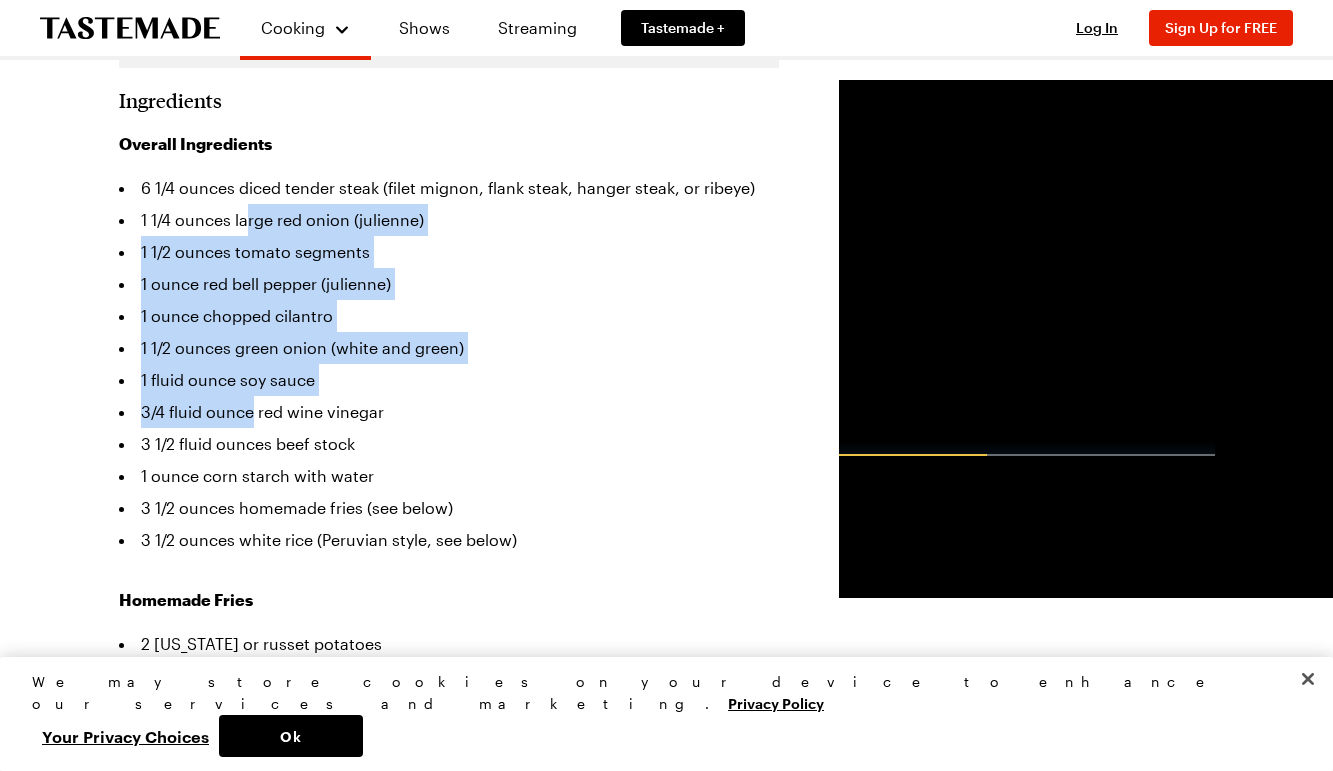 click on "1 ounce chopped cilantro" at bounding box center [449, 316] 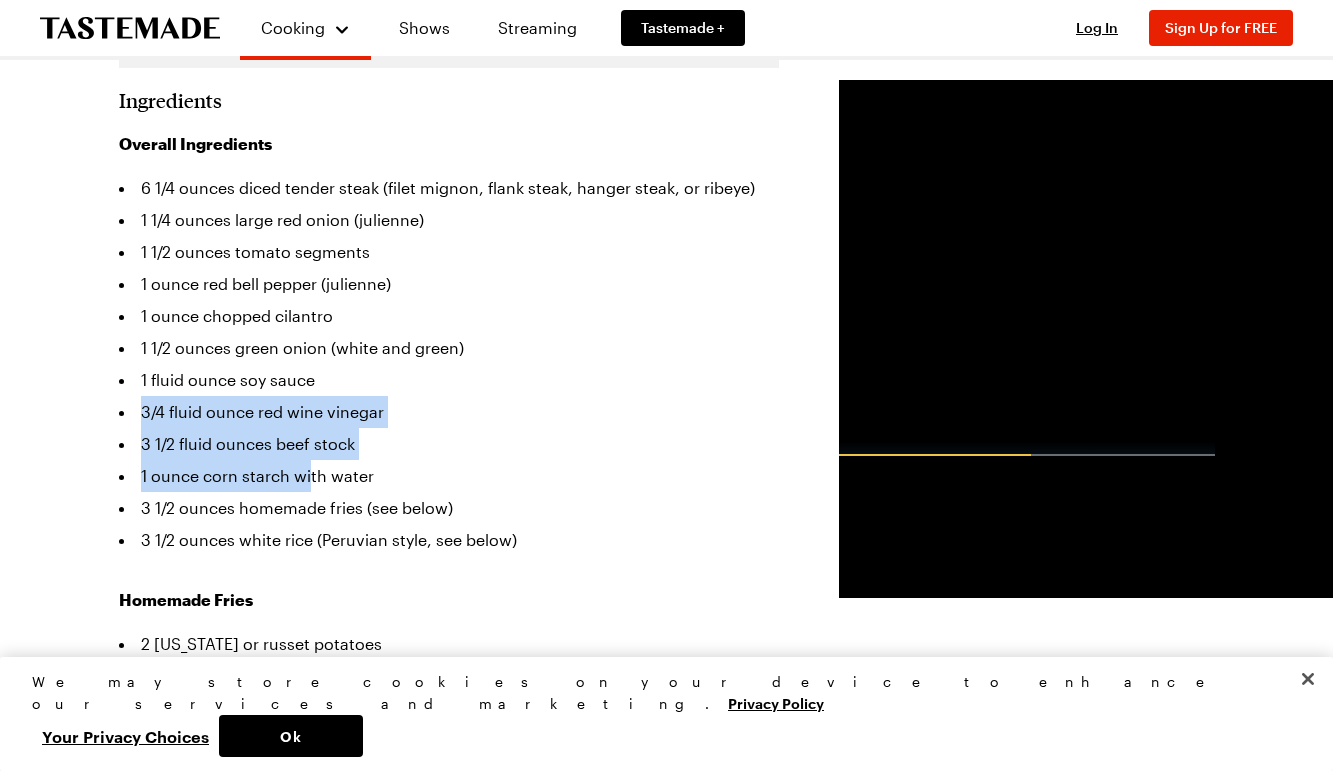 drag, startPoint x: 256, startPoint y: 386, endPoint x: 301, endPoint y: 469, distance: 94.41398 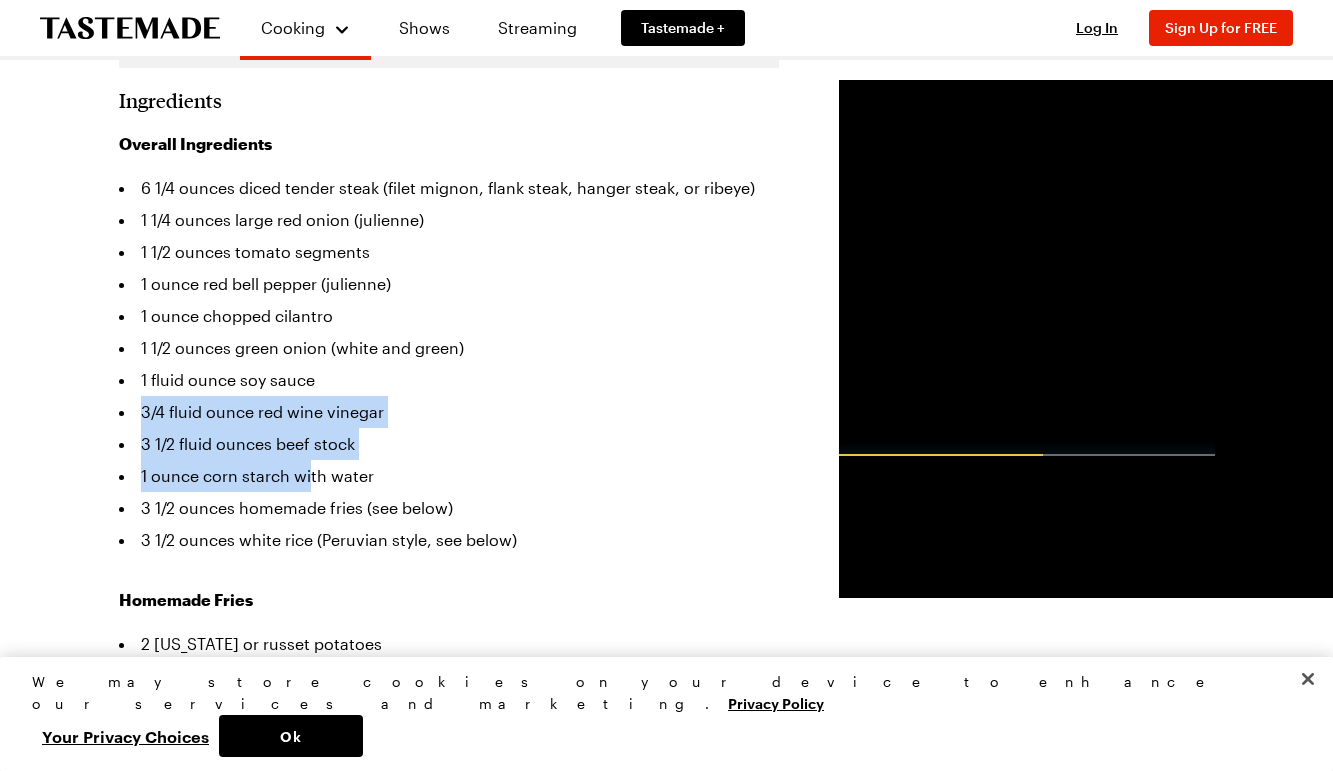 click on "3 1/2 fluid ounces beef stock" at bounding box center (449, 444) 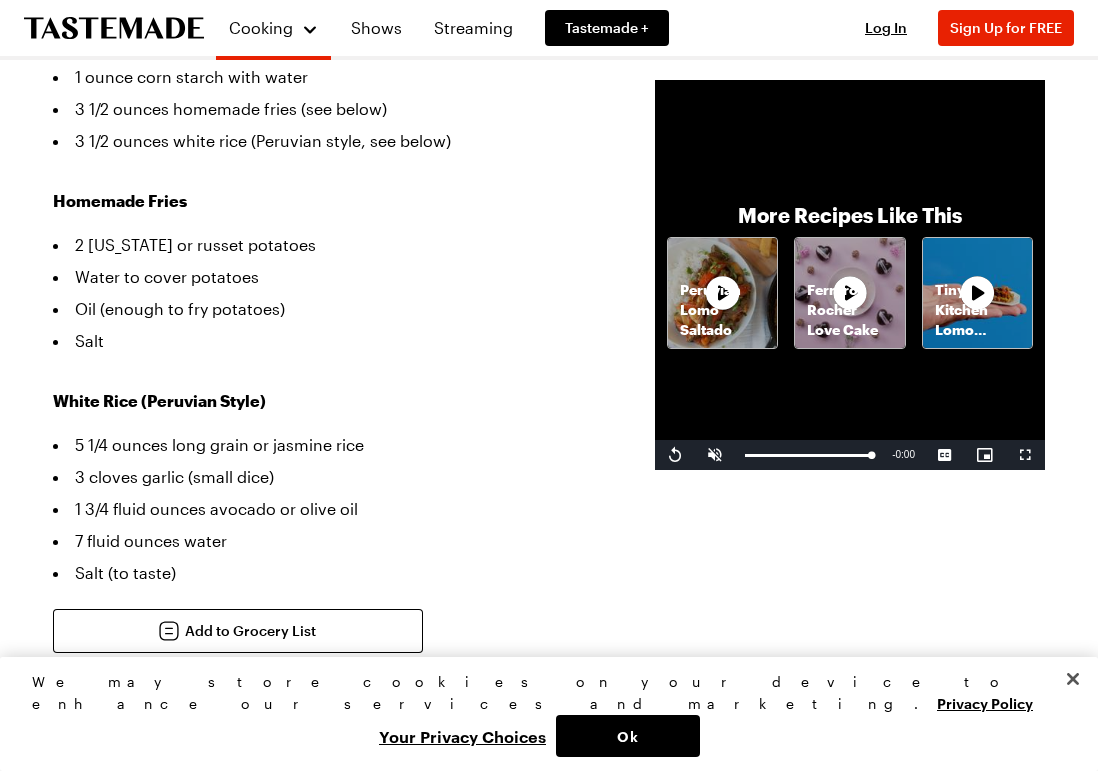 scroll, scrollTop: 974, scrollLeft: 0, axis: vertical 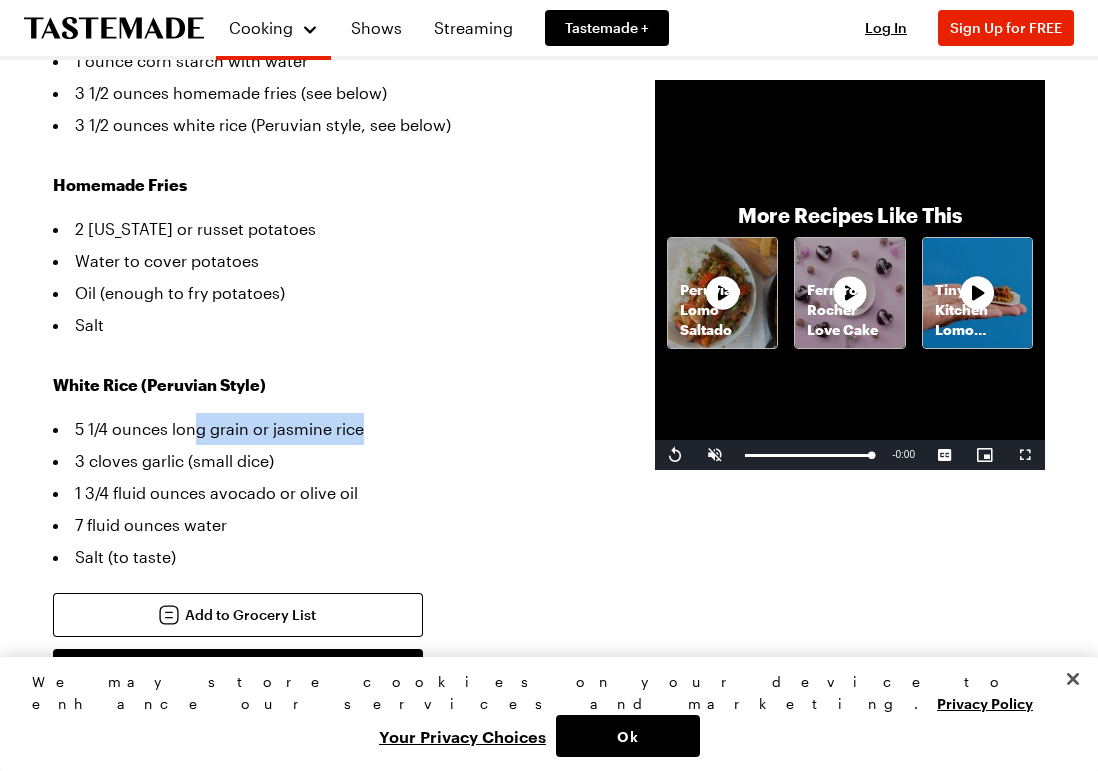 drag, startPoint x: 194, startPoint y: 411, endPoint x: 206, endPoint y: 425, distance: 18.439089 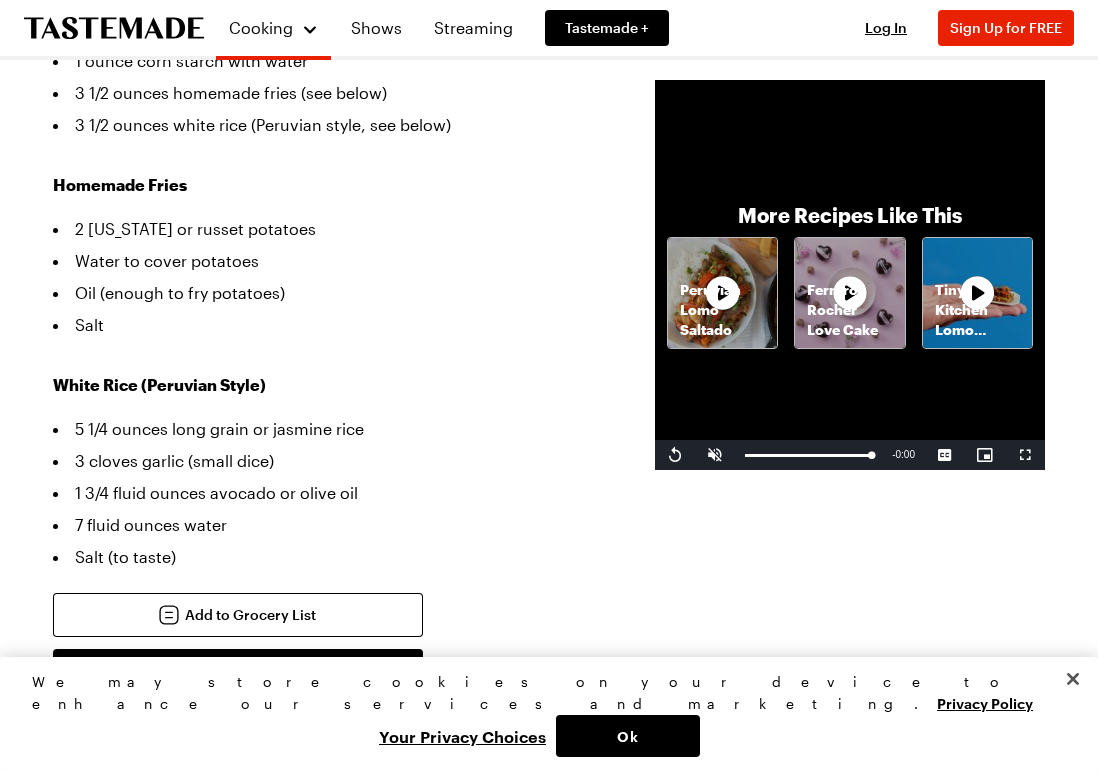 click on "1 3/4 fluid ounces avocado or olive oil" at bounding box center (334, 493) 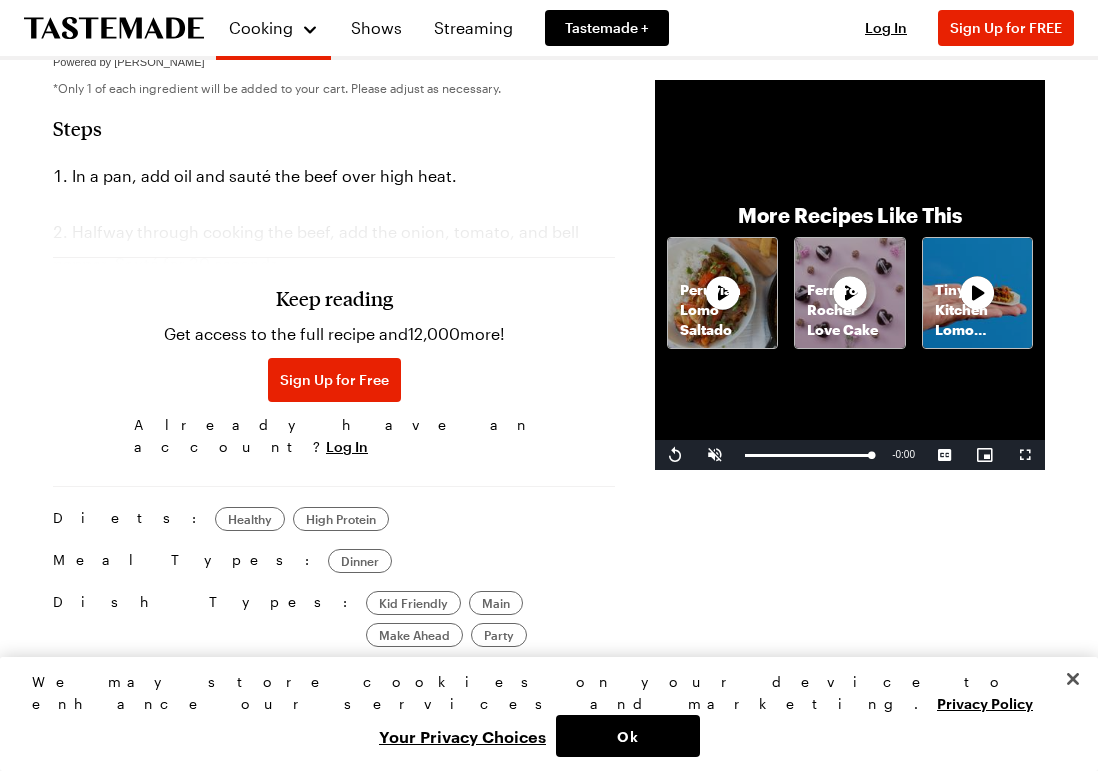 scroll, scrollTop: 1624, scrollLeft: 0, axis: vertical 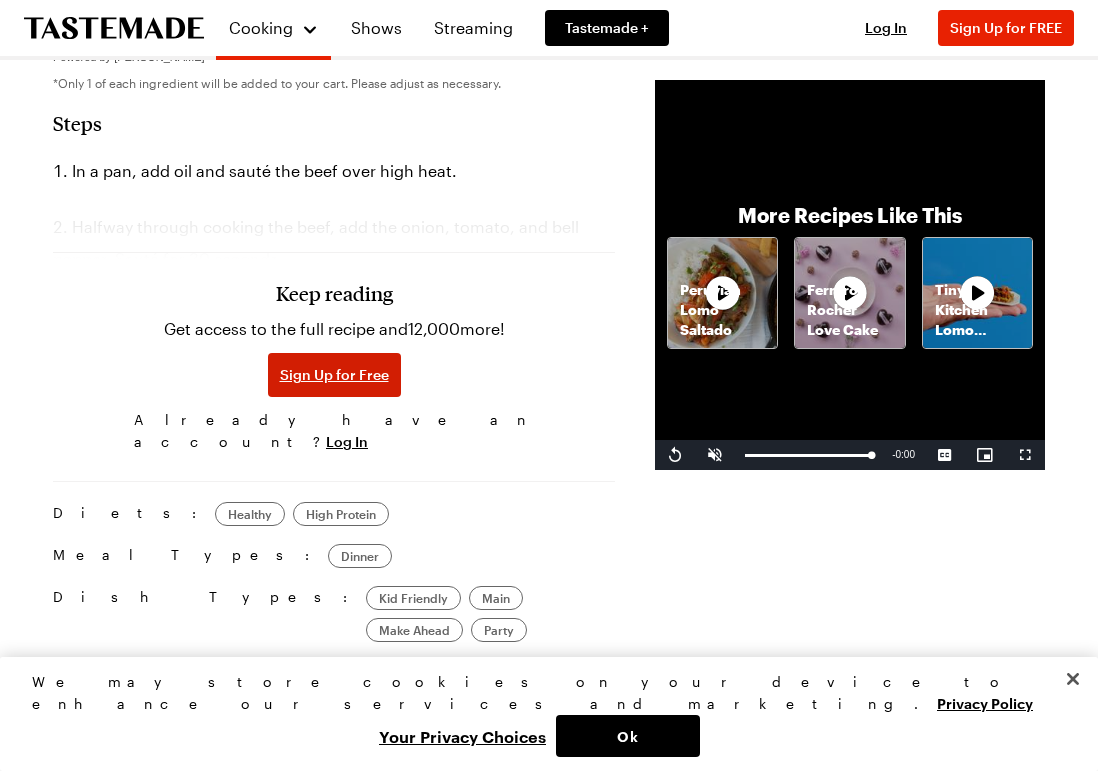 click on "Sign Up for Free" at bounding box center (334, 375) 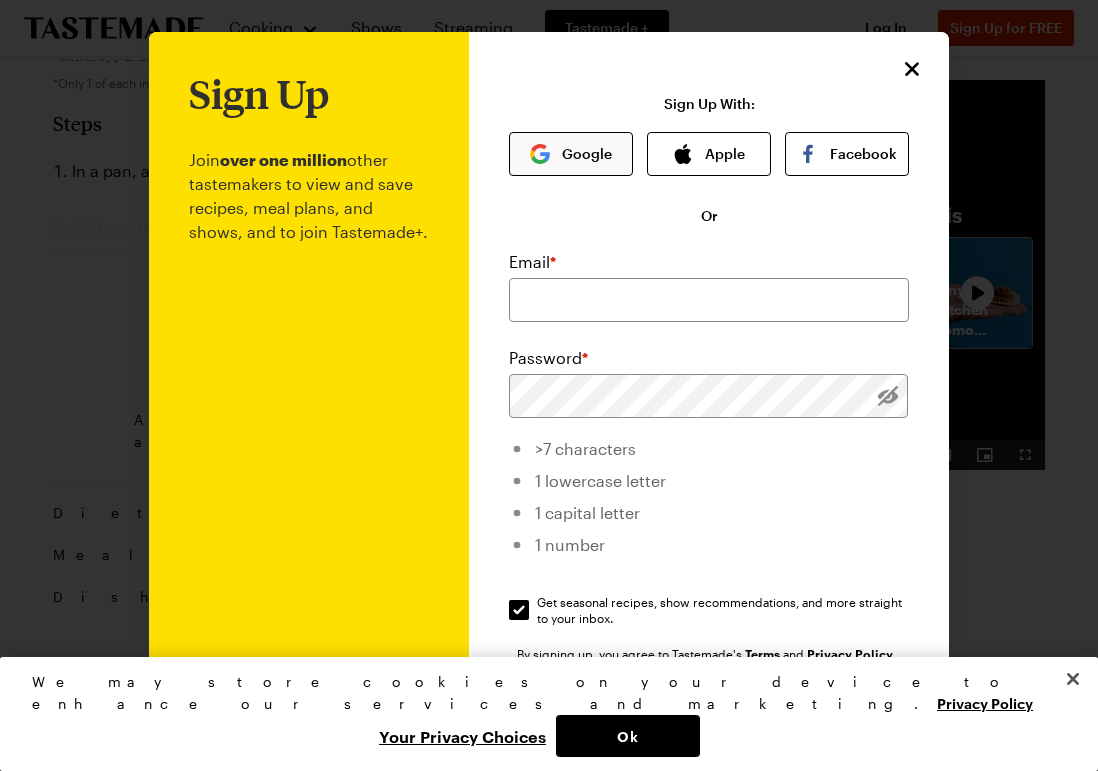 click on "Google" at bounding box center (571, 154) 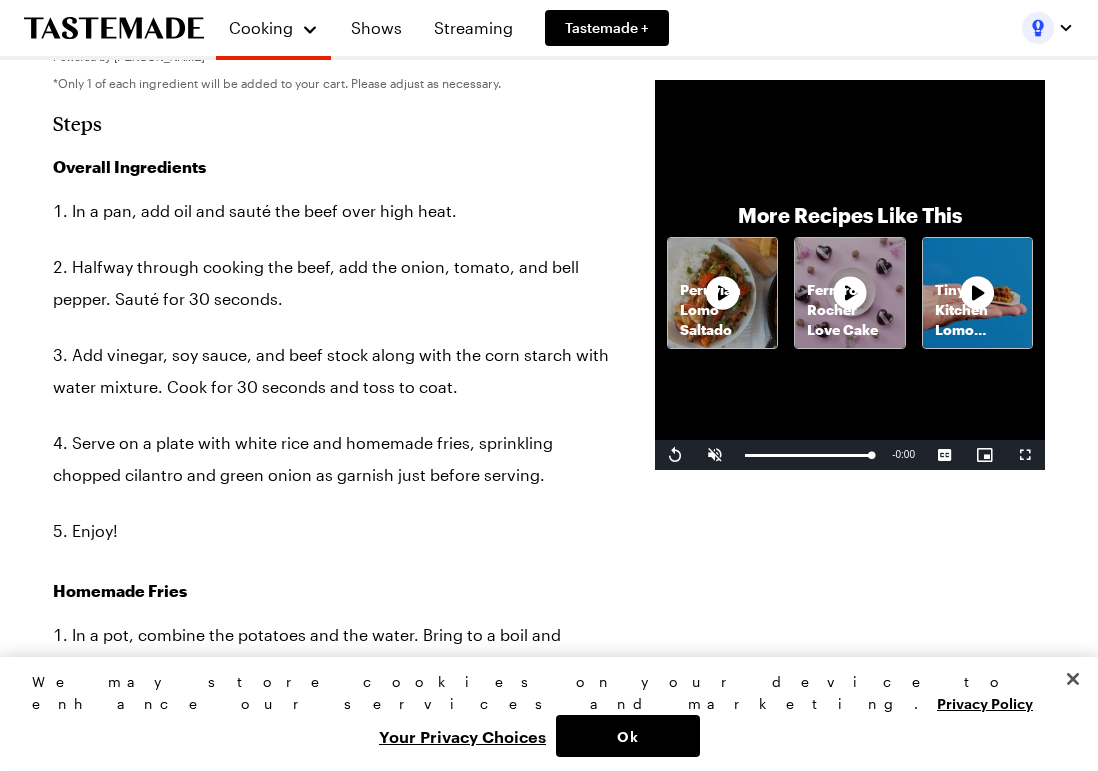 scroll, scrollTop: 0, scrollLeft: 0, axis: both 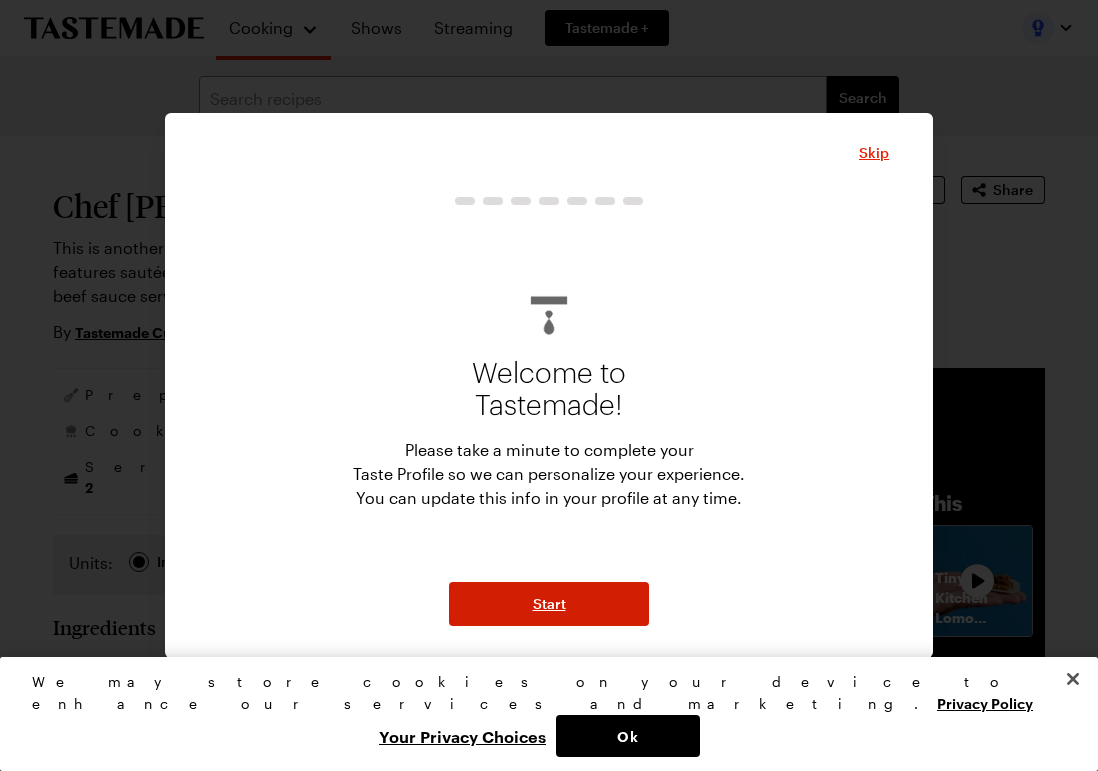 click on "Start" at bounding box center (549, 604) 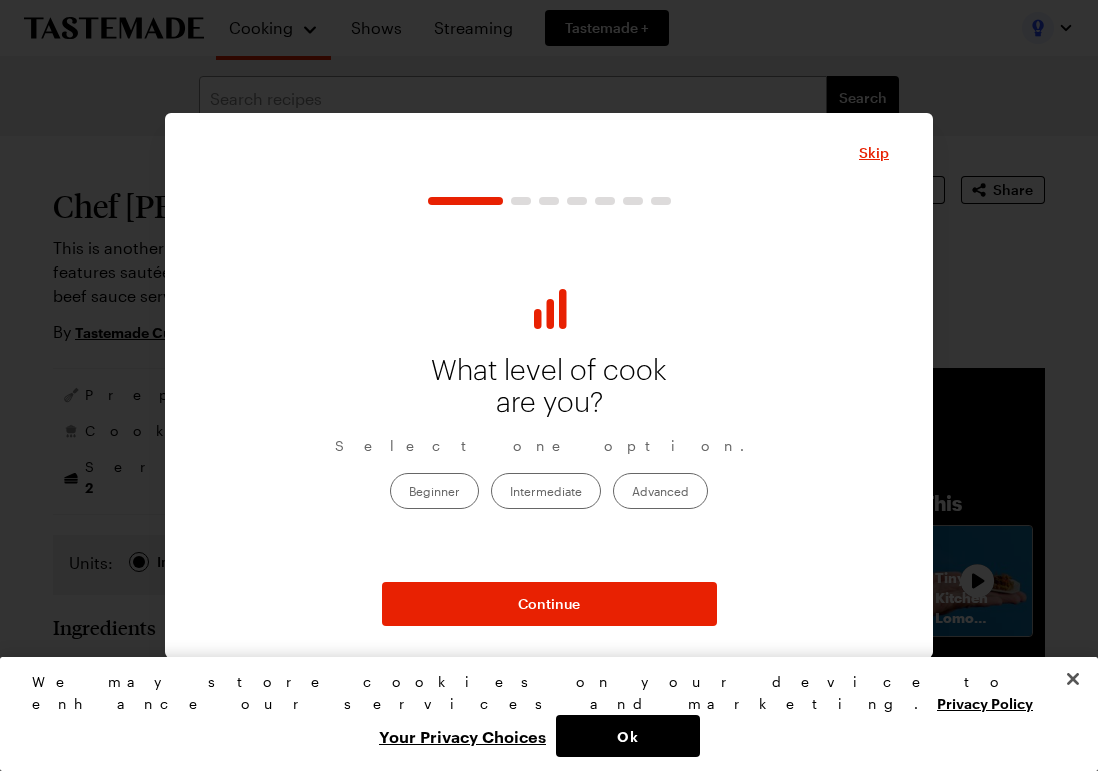 click on "Intermediate" at bounding box center [546, 491] 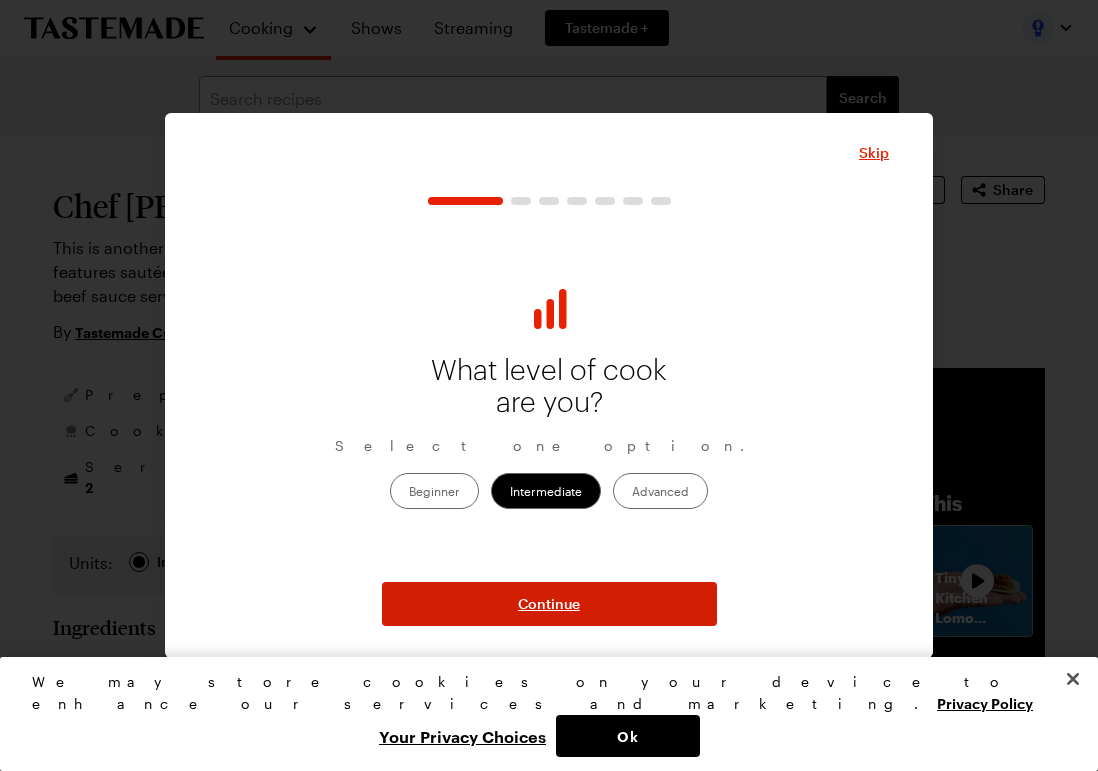 click on "Continue" at bounding box center (549, 604) 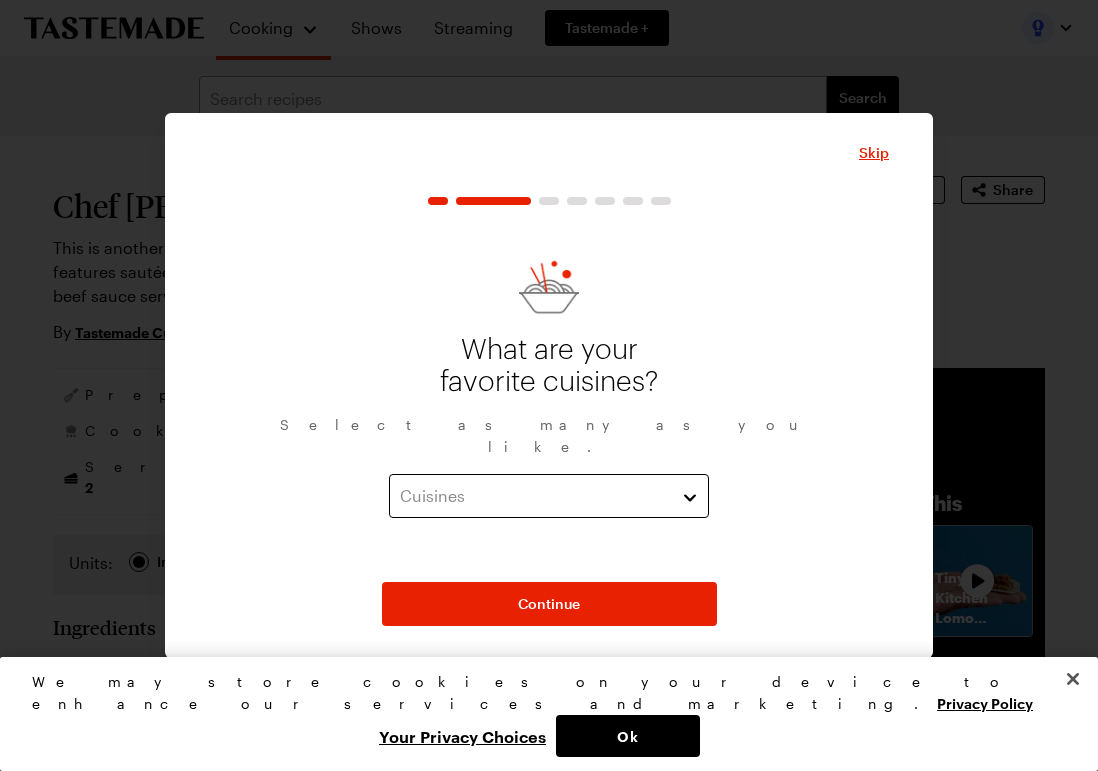 click on "Cuisines" at bounding box center [534, 496] 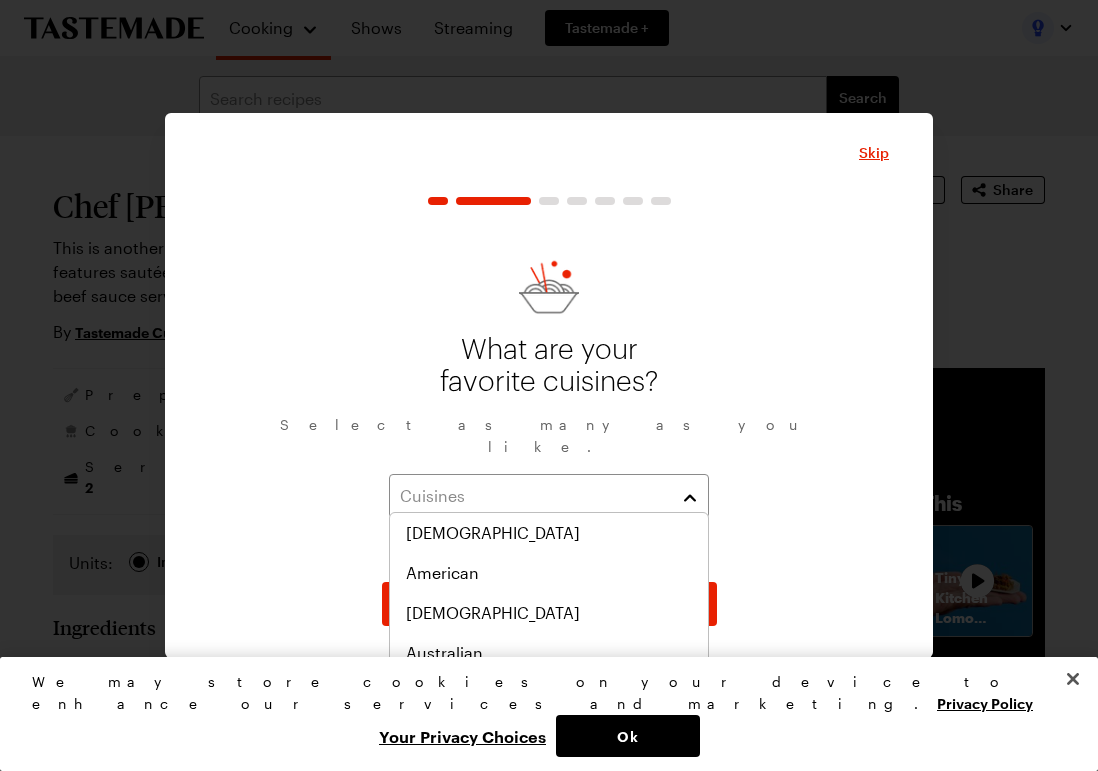 scroll, scrollTop: 0, scrollLeft: 0, axis: both 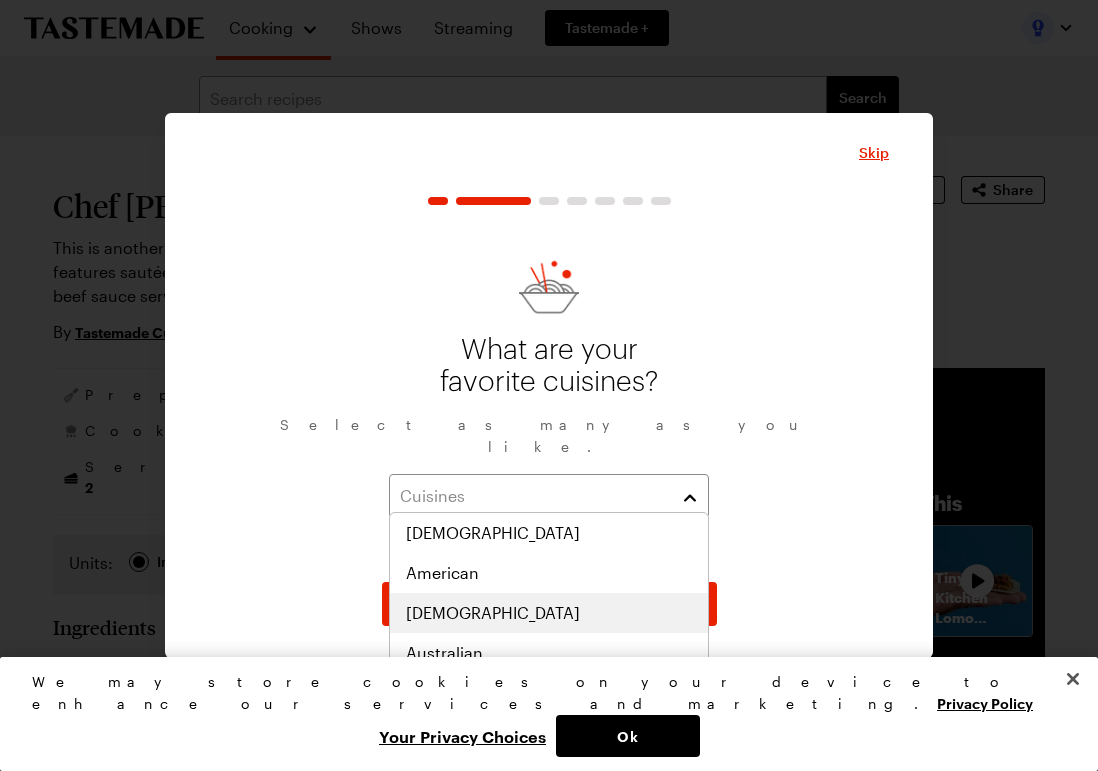 click on "[DEMOGRAPHIC_DATA]" at bounding box center [549, 613] 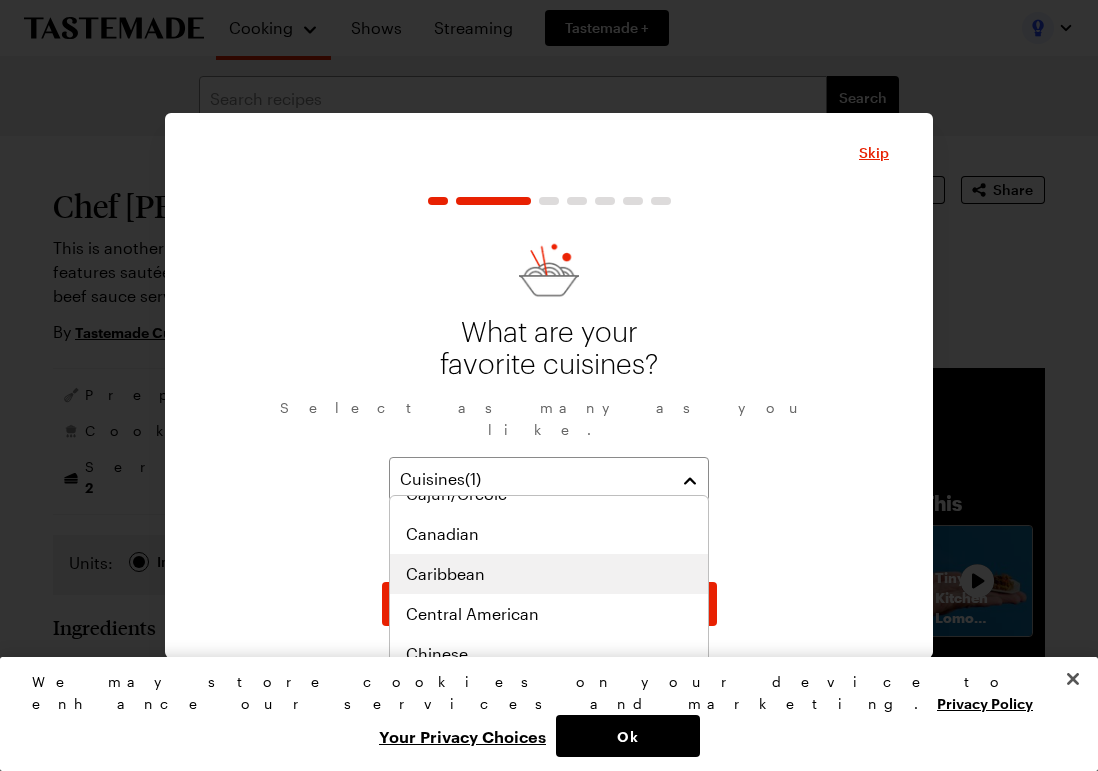 scroll, scrollTop: 232, scrollLeft: 0, axis: vertical 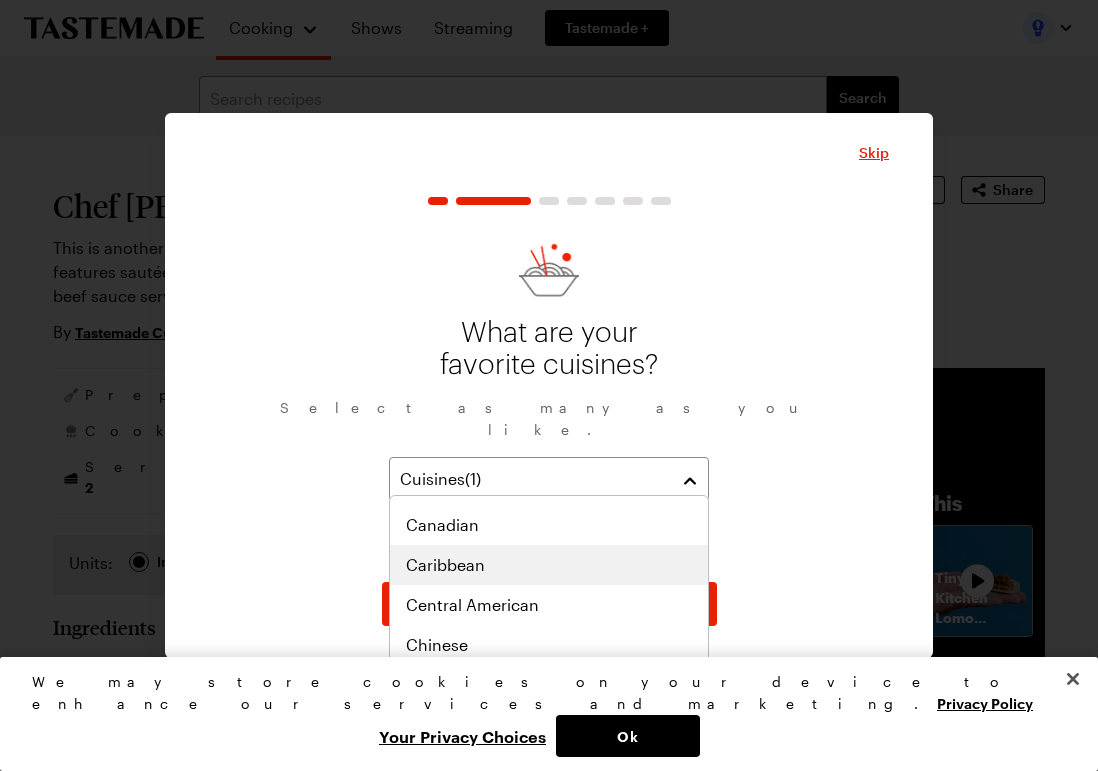 click on "Caribbean" at bounding box center [549, 565] 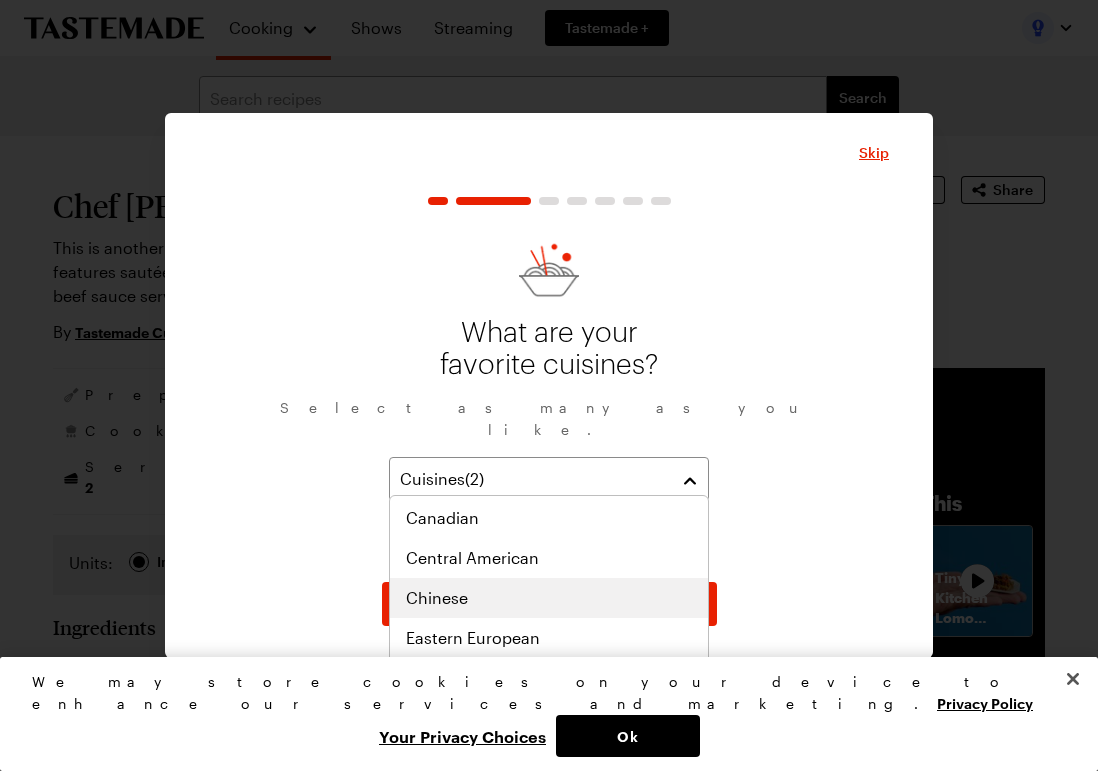 scroll, scrollTop: 287, scrollLeft: 0, axis: vertical 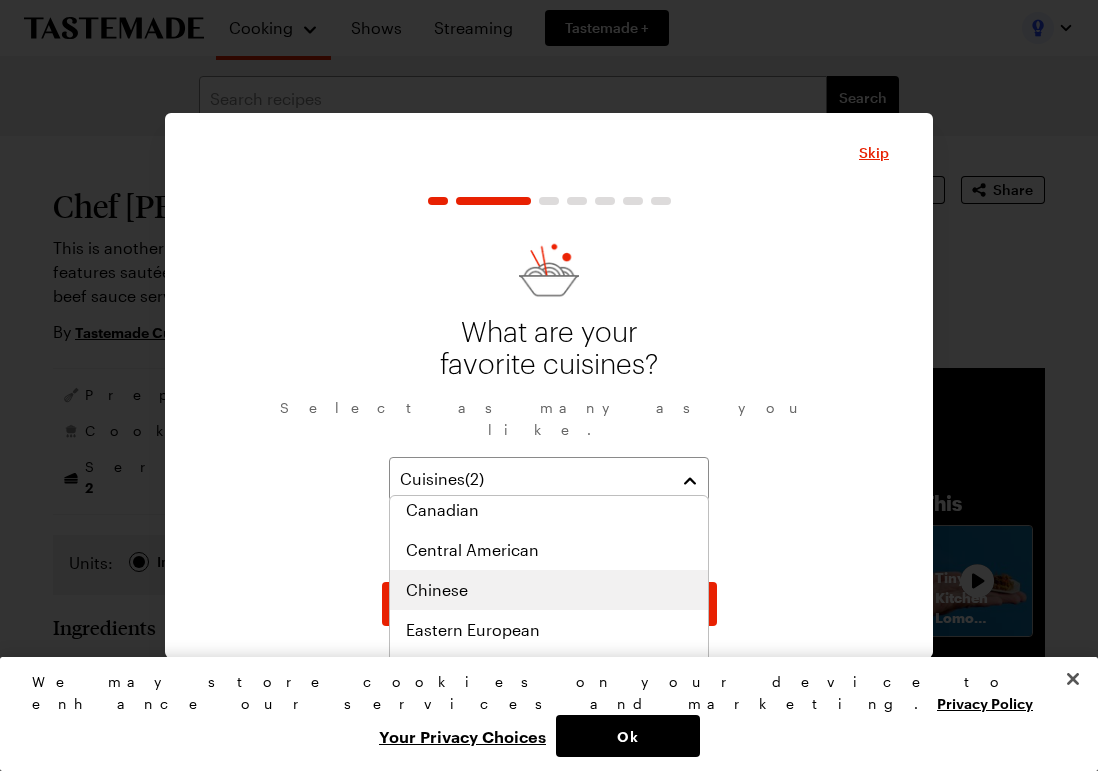 click on "Chinese" at bounding box center [549, 590] 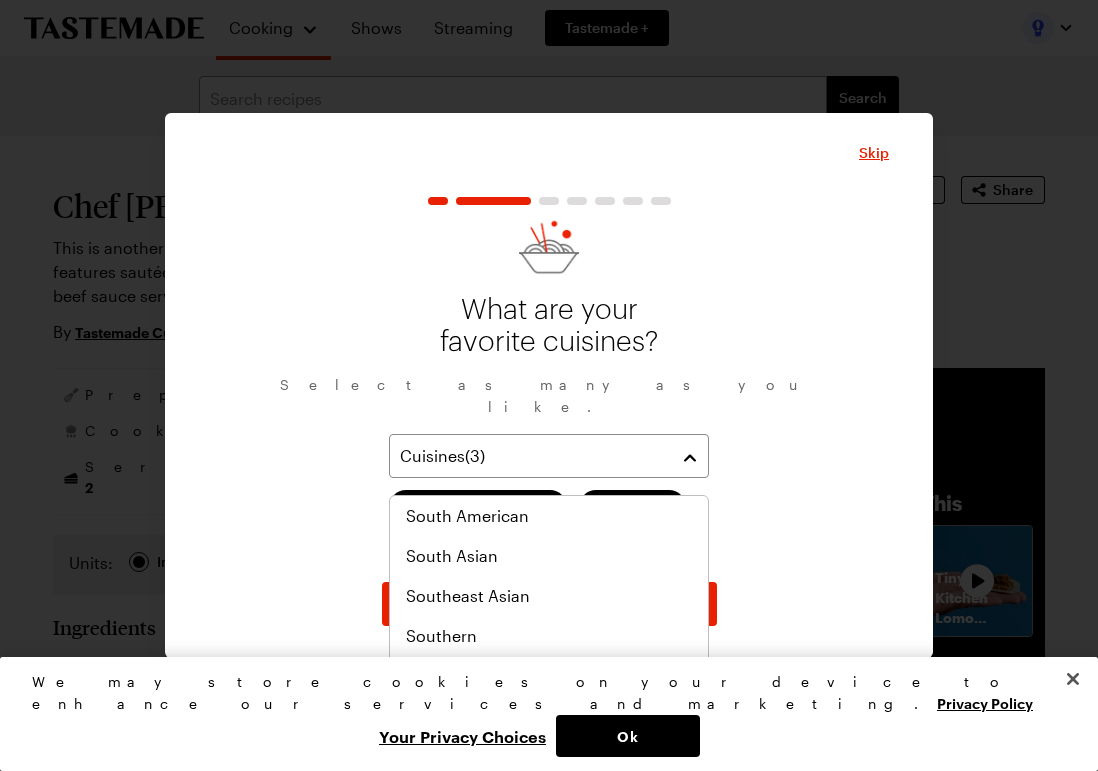 scroll, scrollTop: 1041, scrollLeft: 0, axis: vertical 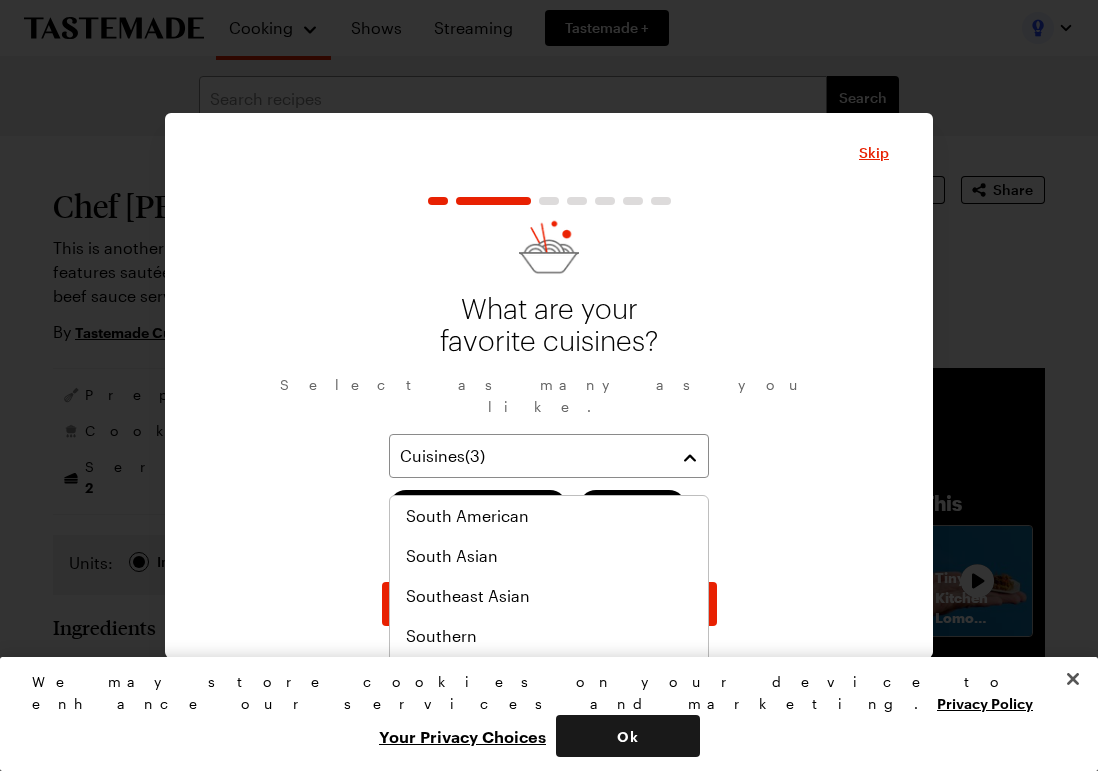 click on "Ok" at bounding box center [628, 736] 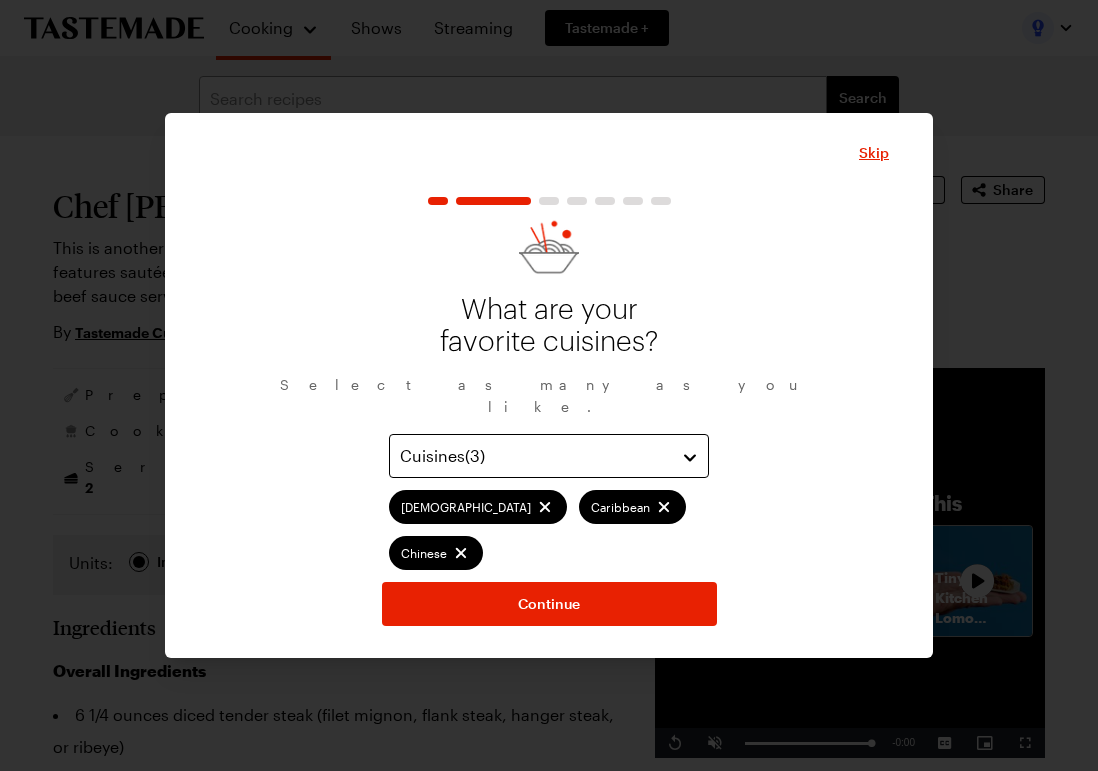 click on "Cuisines  ( 3 )" at bounding box center [534, 456] 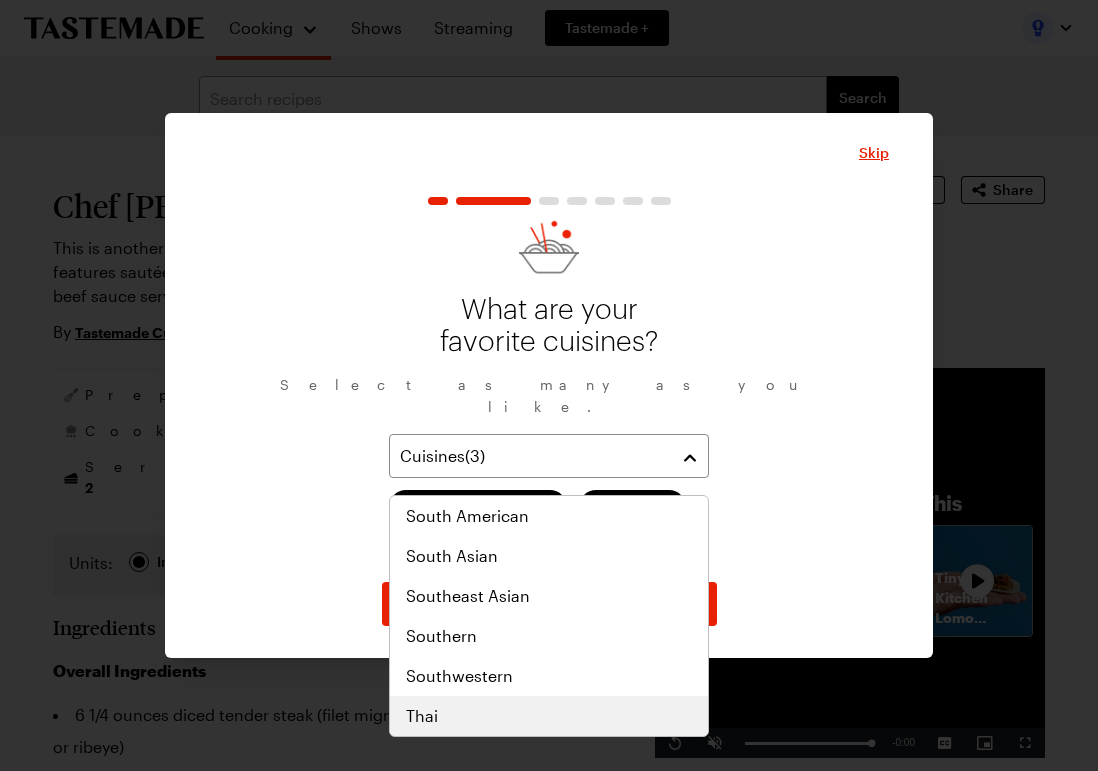 scroll, scrollTop: 1041, scrollLeft: 0, axis: vertical 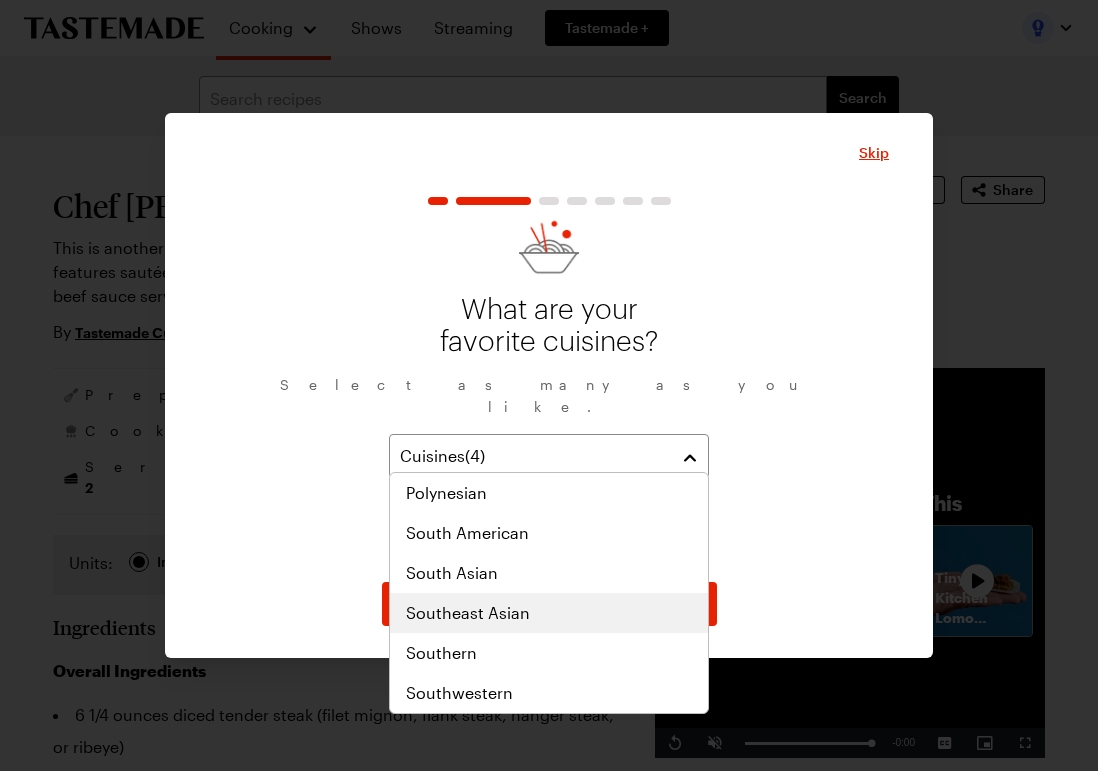 click on "Southeast Asian" at bounding box center [549, 613] 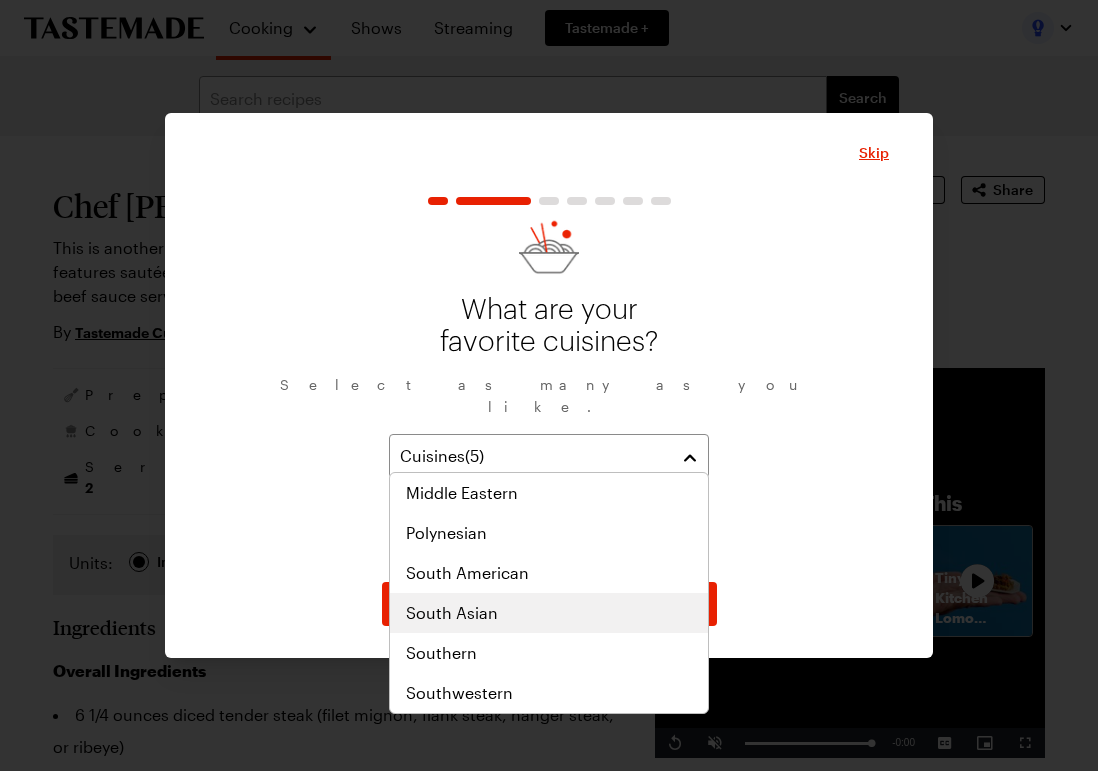 click on "South Asian" at bounding box center [549, 613] 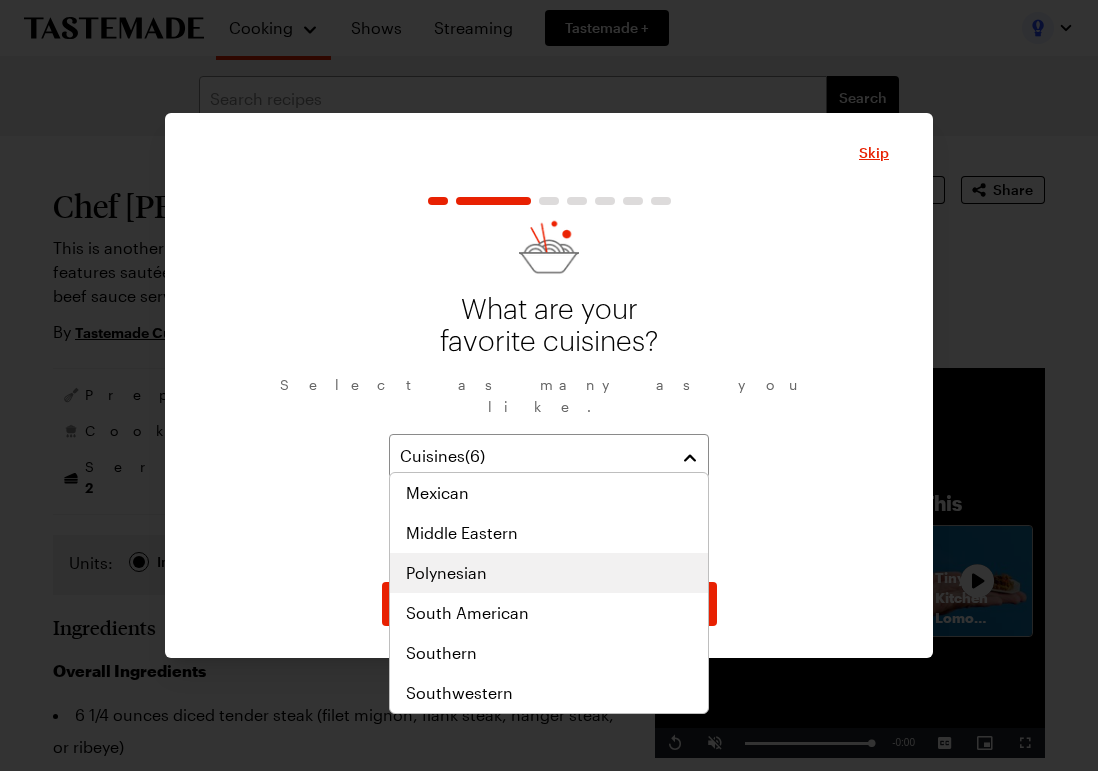 click on "Polynesian" at bounding box center [549, 573] 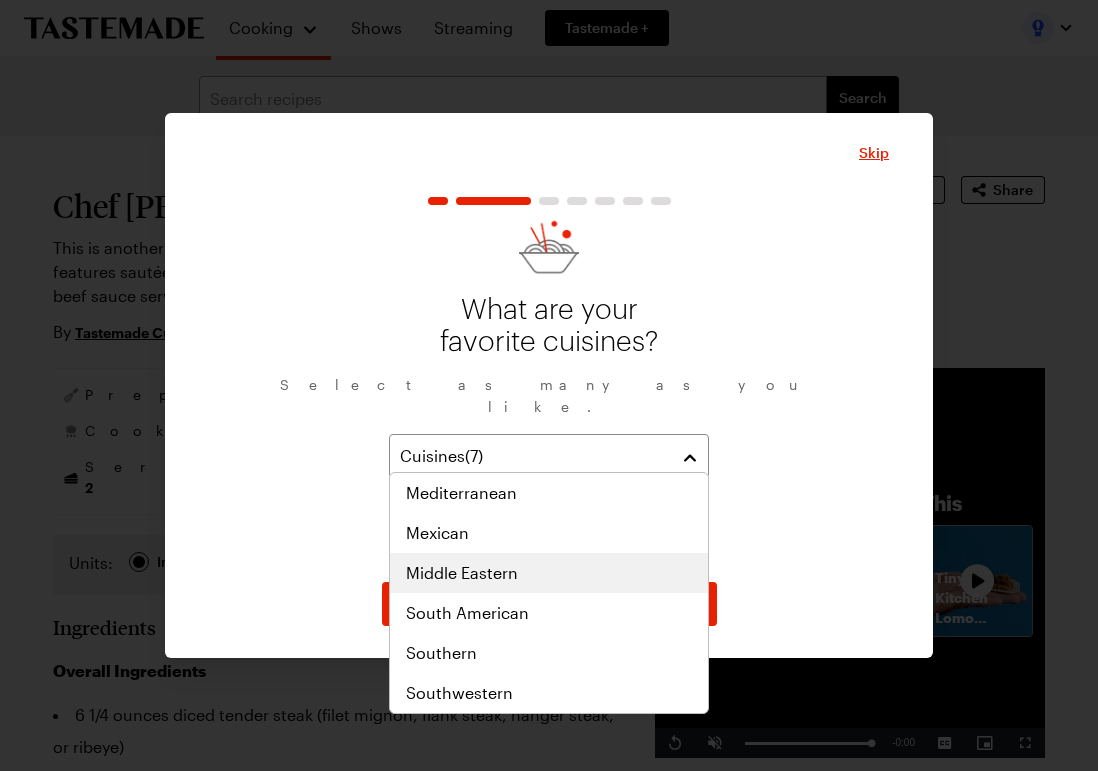 click on "Middle Eastern" at bounding box center (549, 573) 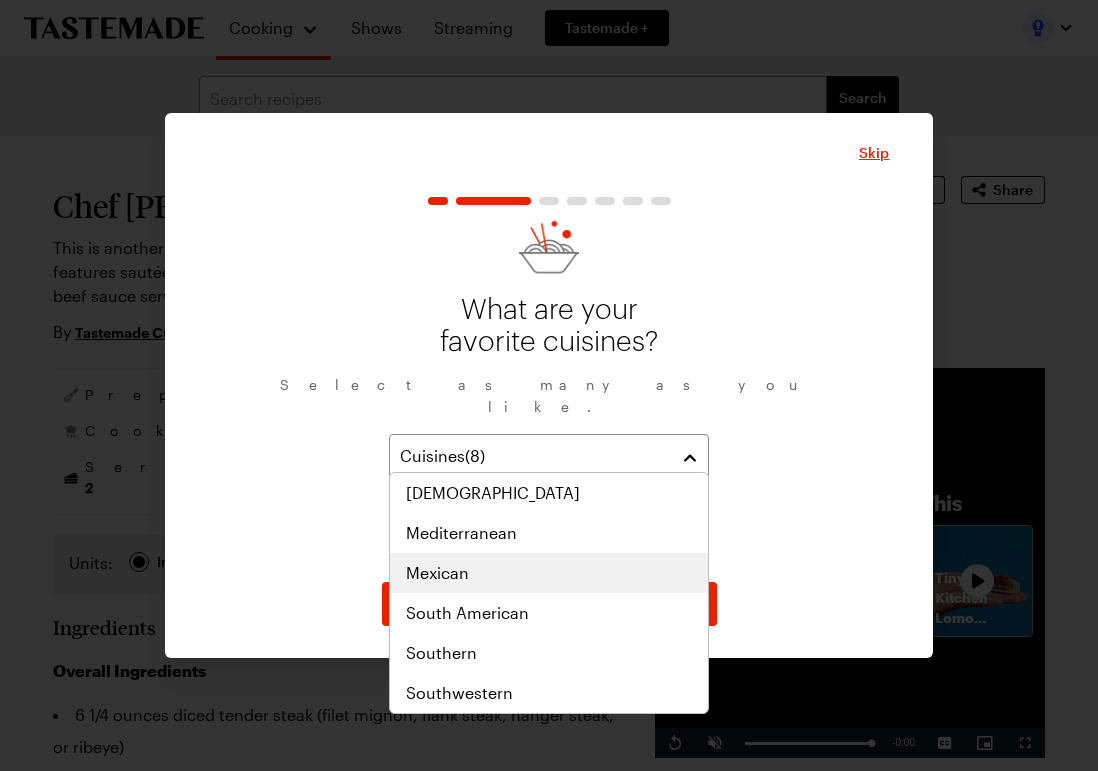 click on "Mexican" at bounding box center (549, 573) 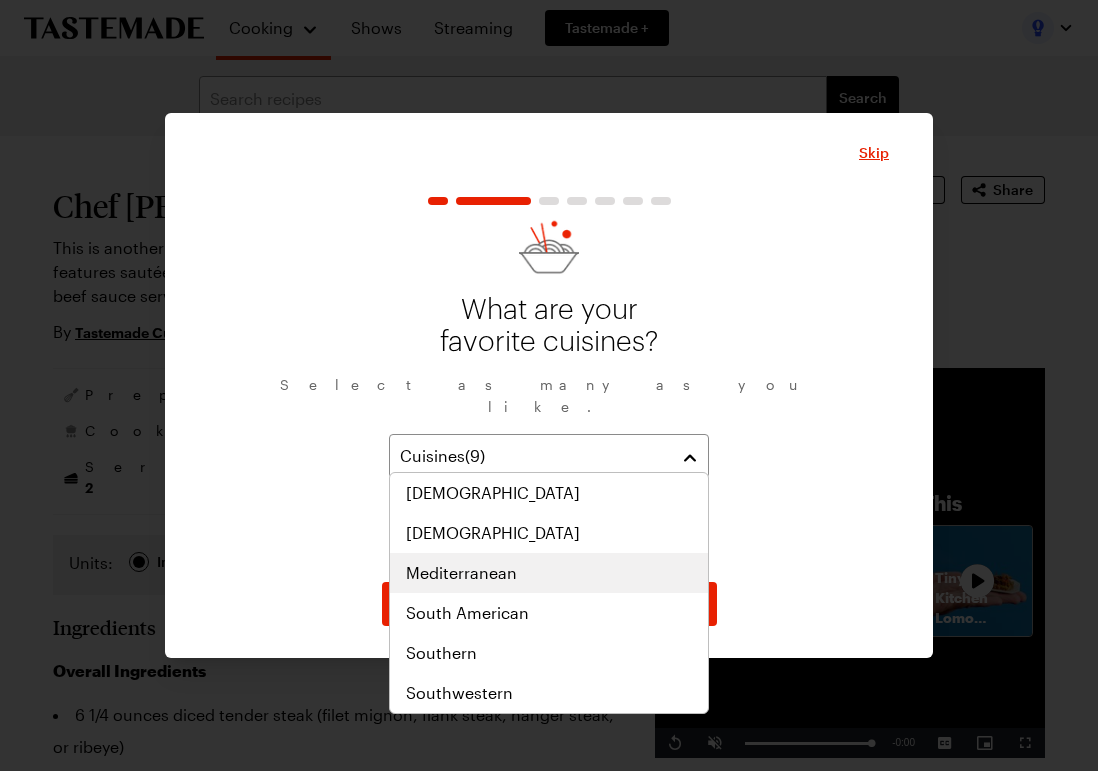 click on "Mediterranean" at bounding box center [549, 573] 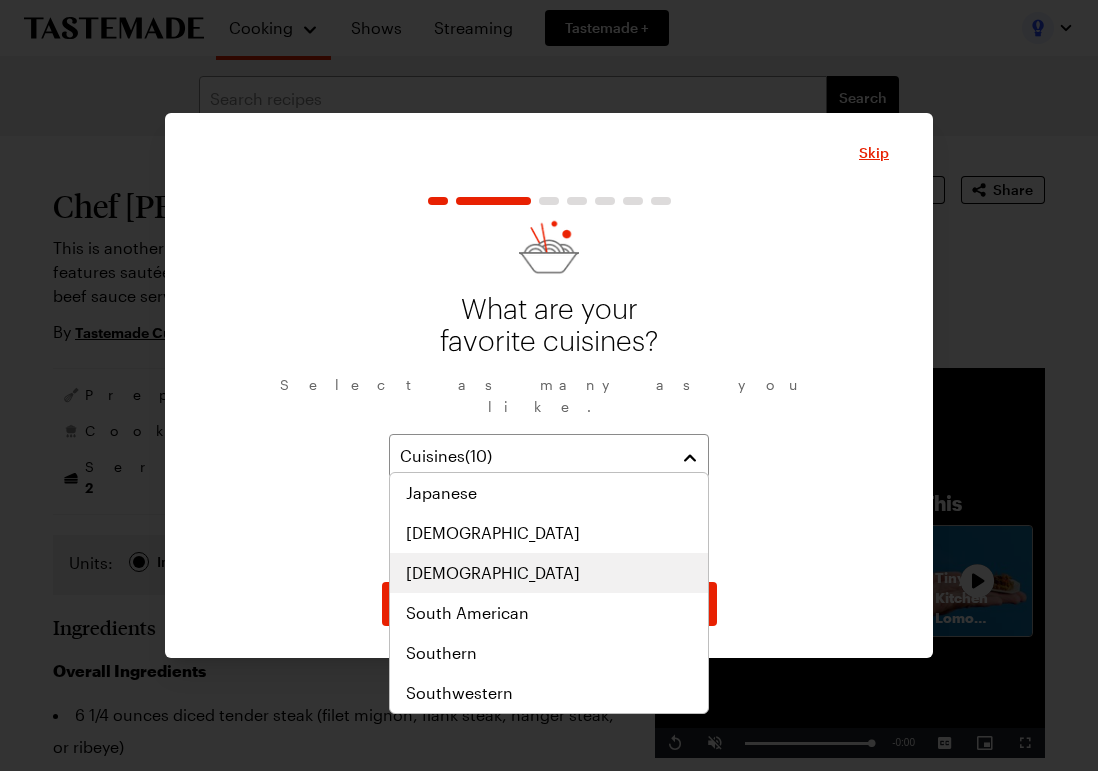 click on "[DEMOGRAPHIC_DATA]" at bounding box center [549, 573] 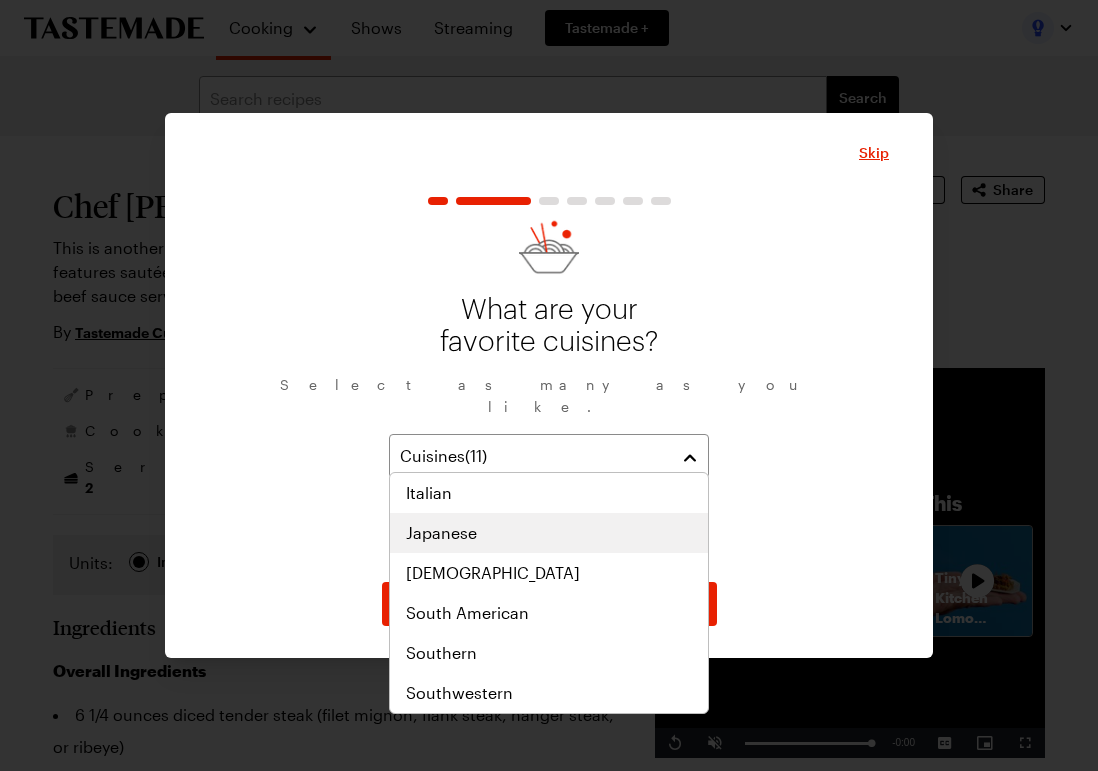 click on "Japanese" at bounding box center [549, 533] 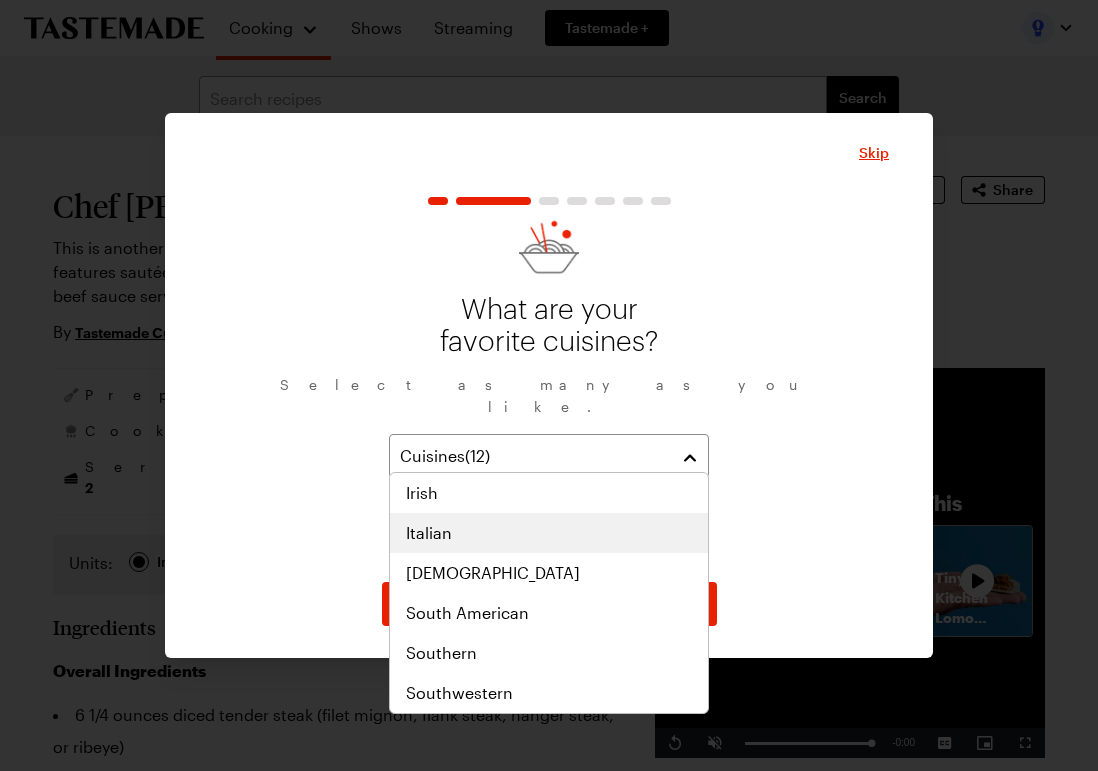 click on "Italian" at bounding box center [549, 533] 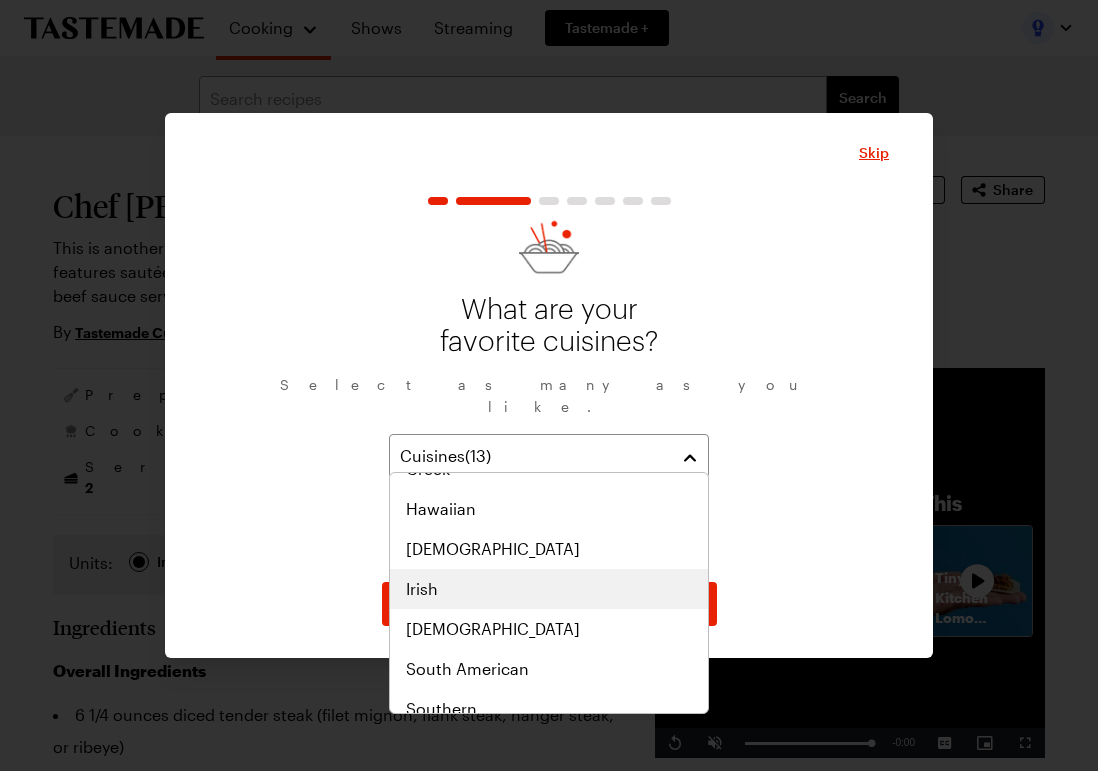 scroll, scrollTop: 983, scrollLeft: 0, axis: vertical 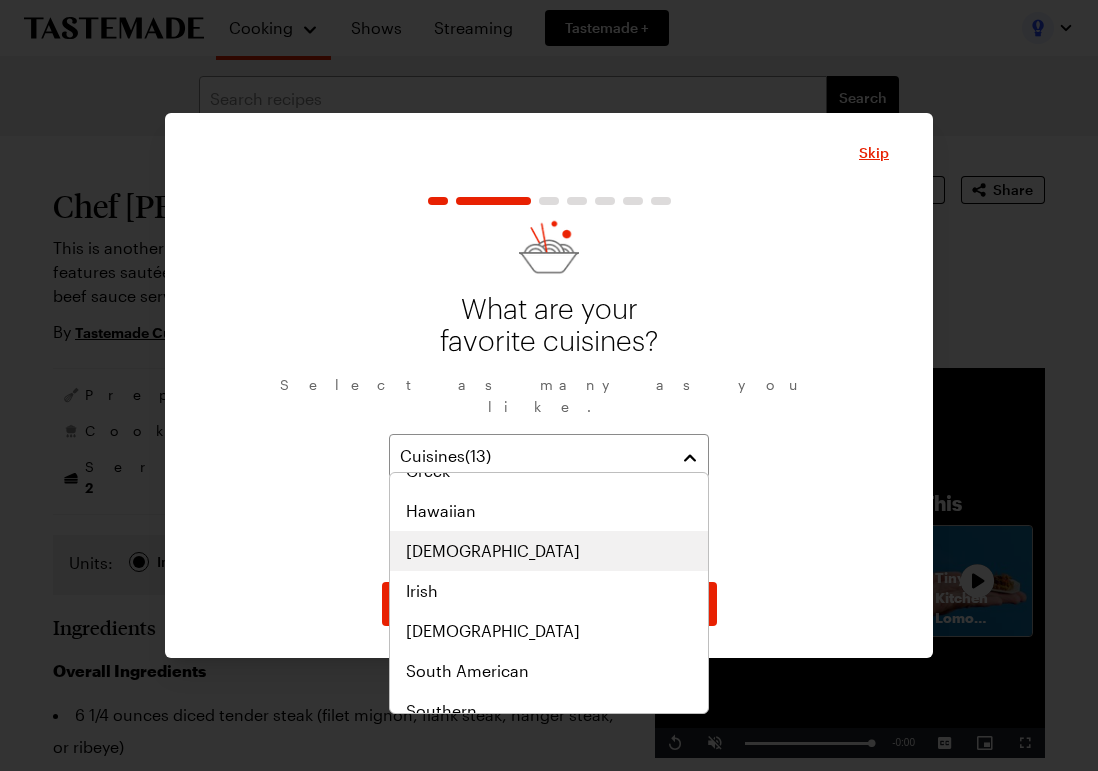 click on "[DEMOGRAPHIC_DATA]" at bounding box center (549, 551) 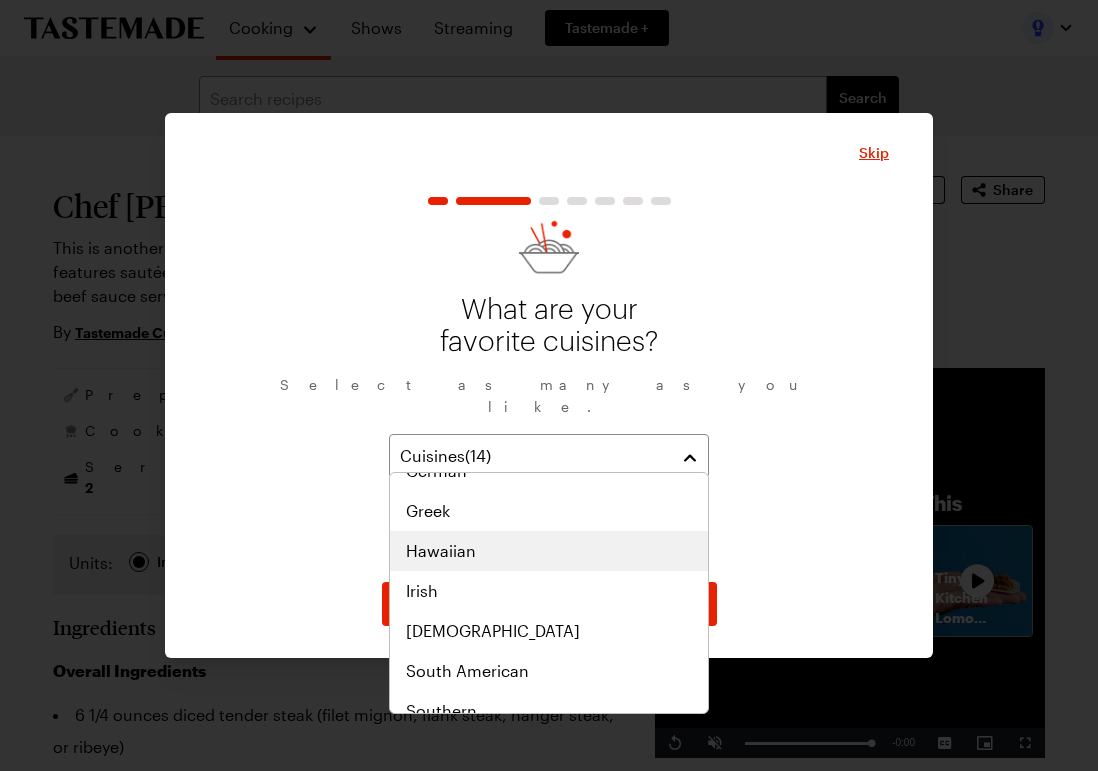 click on "Hawaiian" at bounding box center [549, 551] 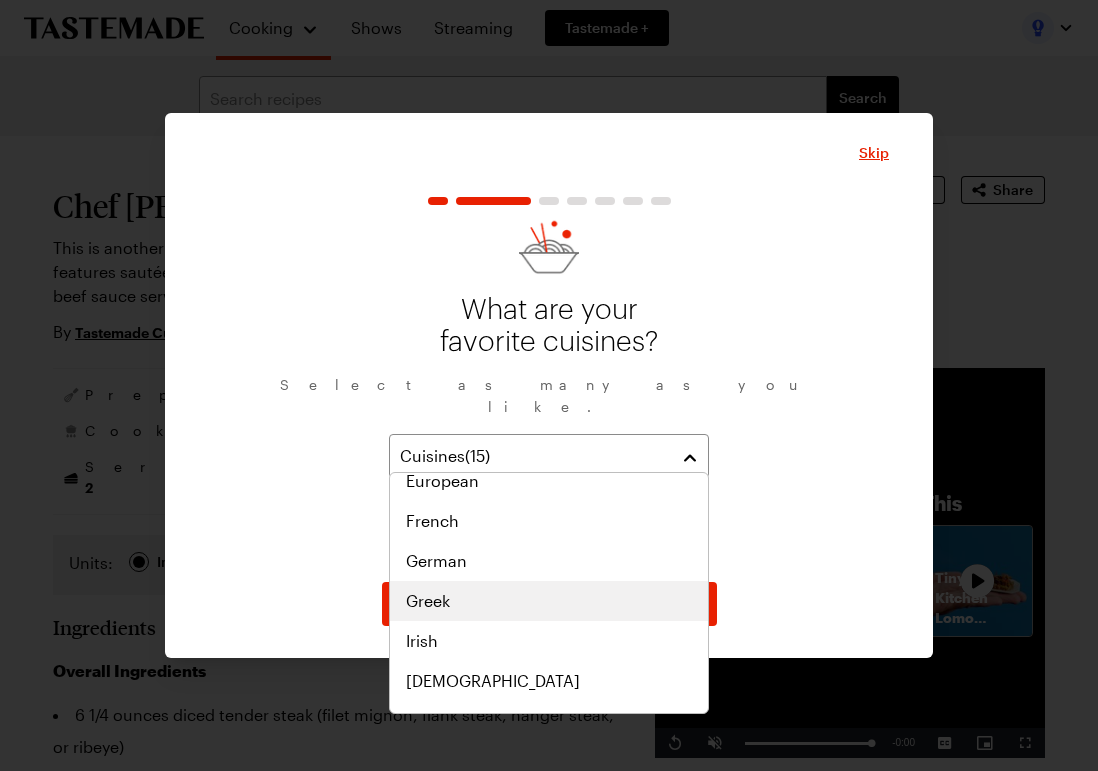 scroll, scrollTop: 931, scrollLeft: 0, axis: vertical 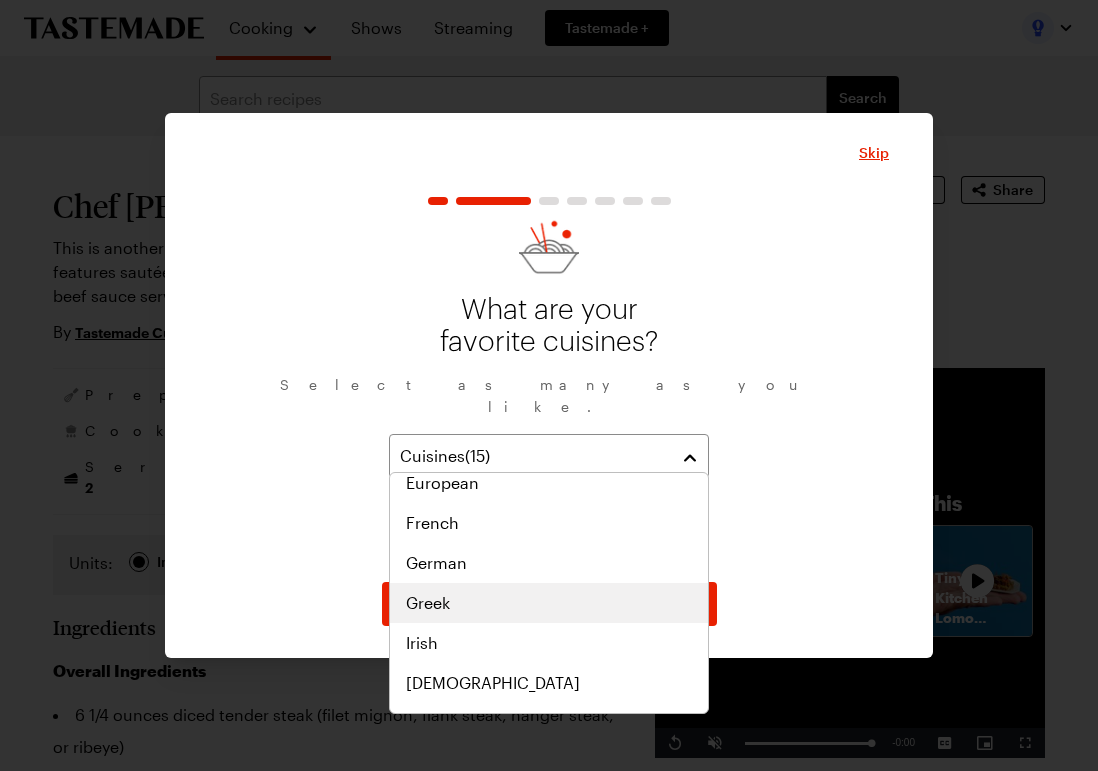 click on "Greek" at bounding box center (549, 603) 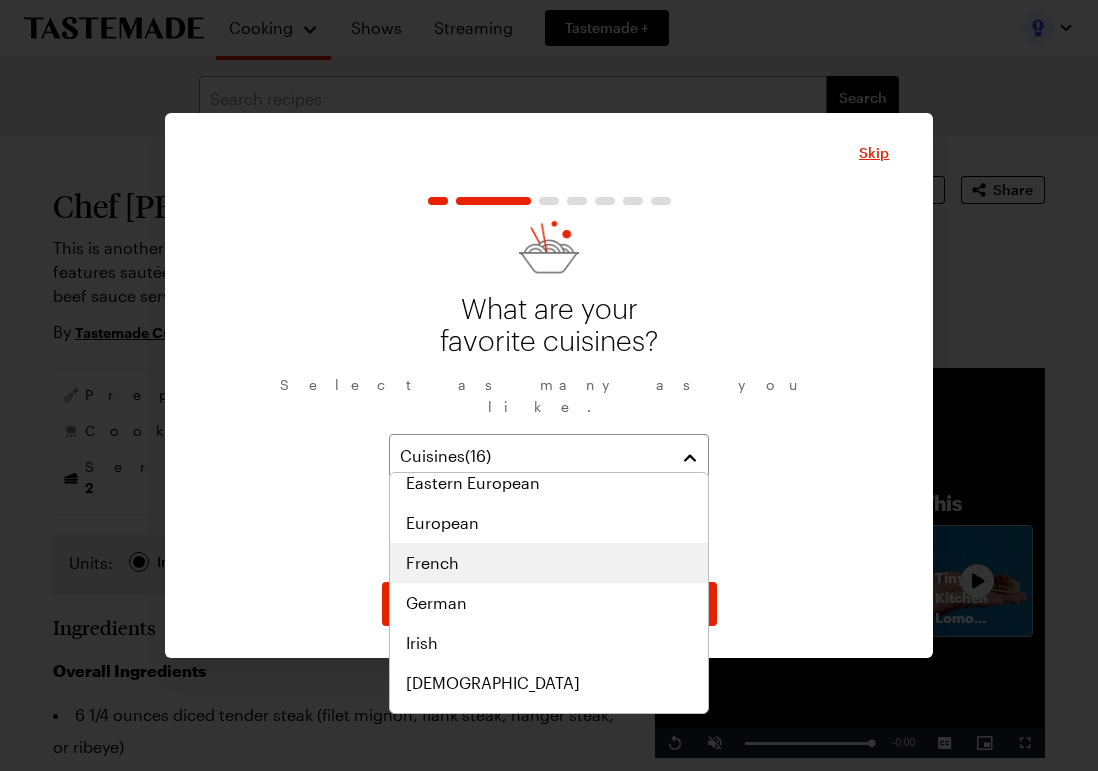 click on "French" at bounding box center (549, 563) 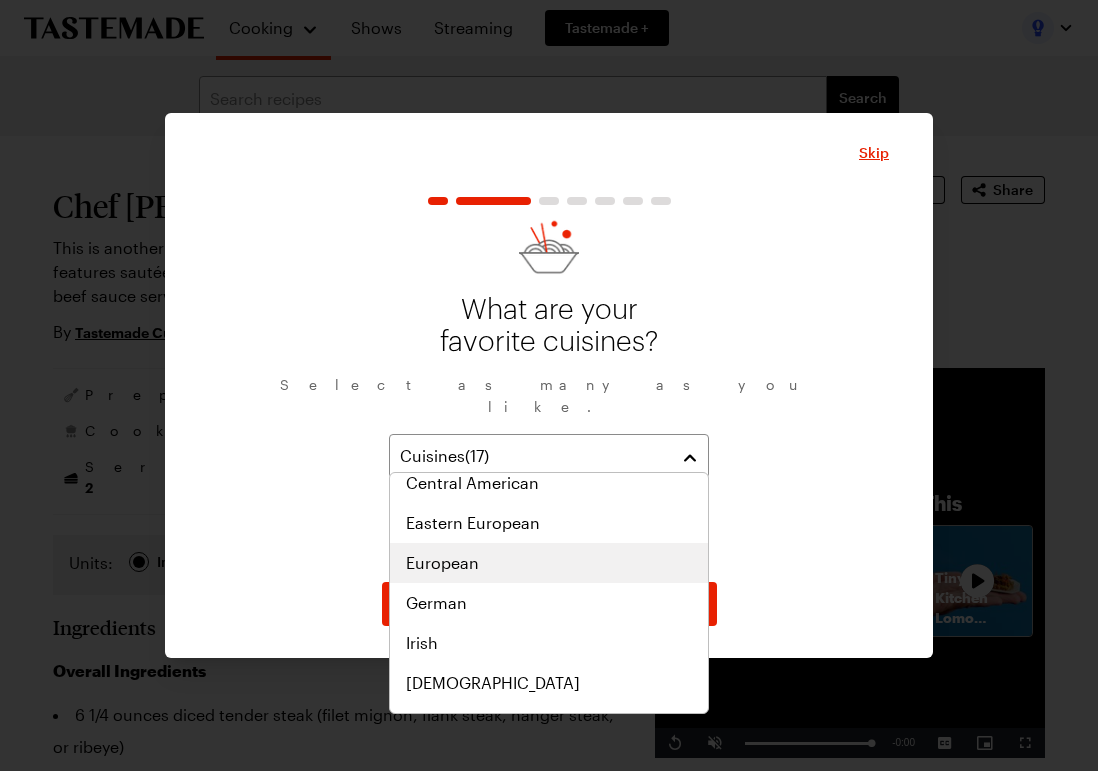click on "European" at bounding box center (549, 563) 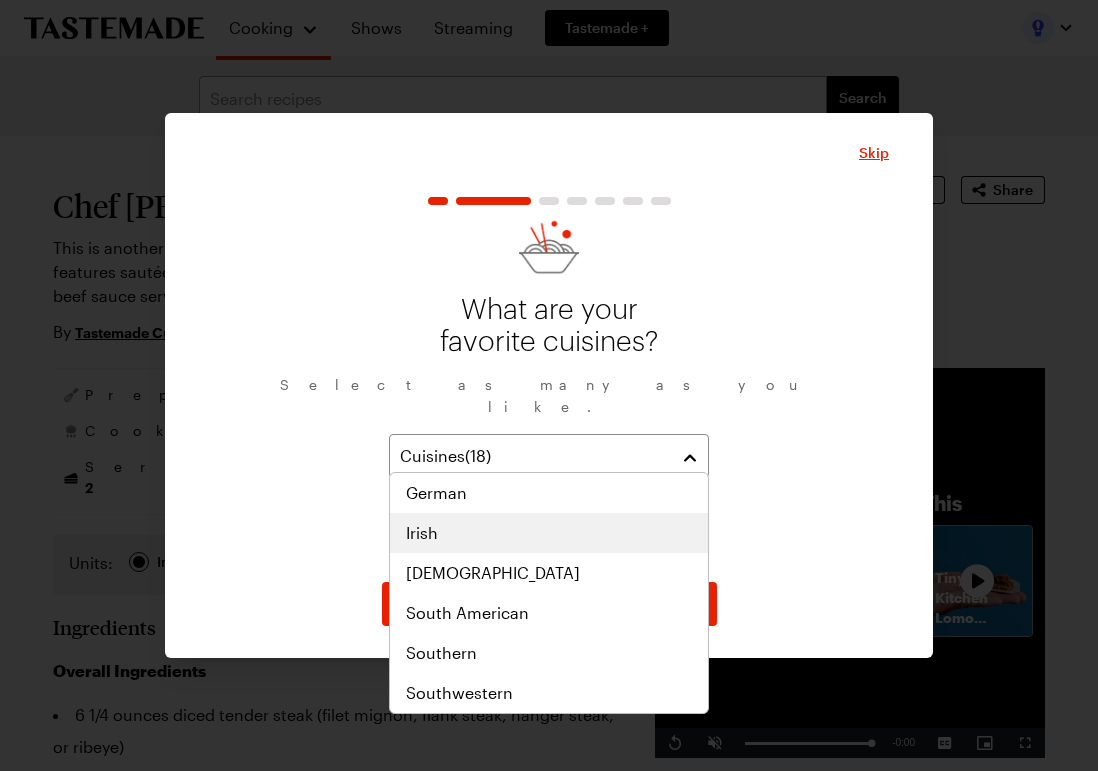 scroll, scrollTop: 1041, scrollLeft: 0, axis: vertical 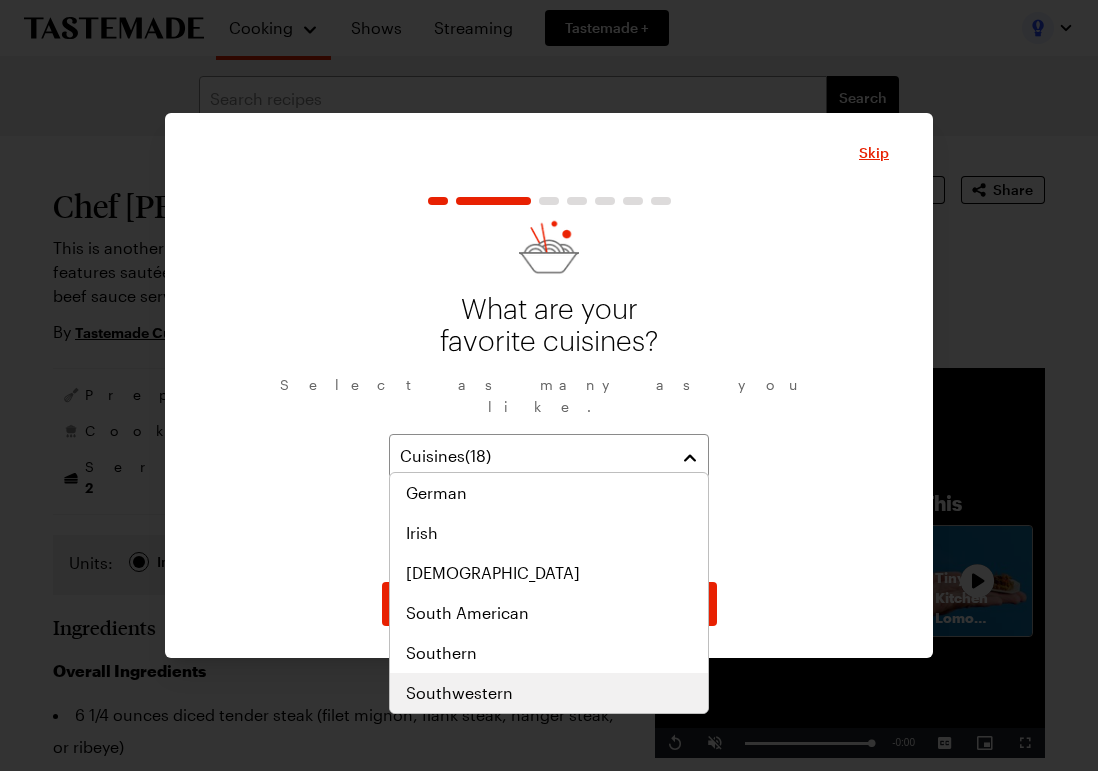 click on "Southwestern" at bounding box center (549, 693) 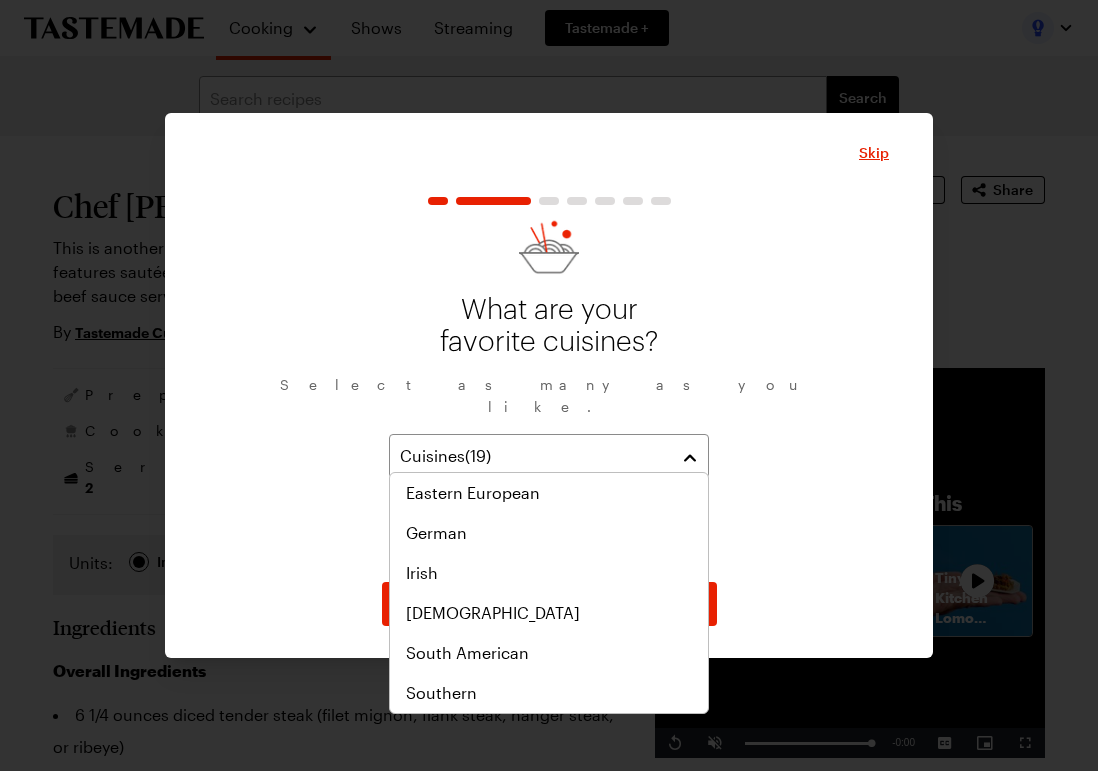 click on "What are your favorite cuisines? Select as many as you like. Cuisines  ( 19 ) Asian Caribbean Chinese Thai Southeast Asian South Asian Polynesian Middle Eastern Mexican Mediterranean Korean Japanese Italian Indian Hawaiian Greek French European Southwestern" at bounding box center [549, 394] 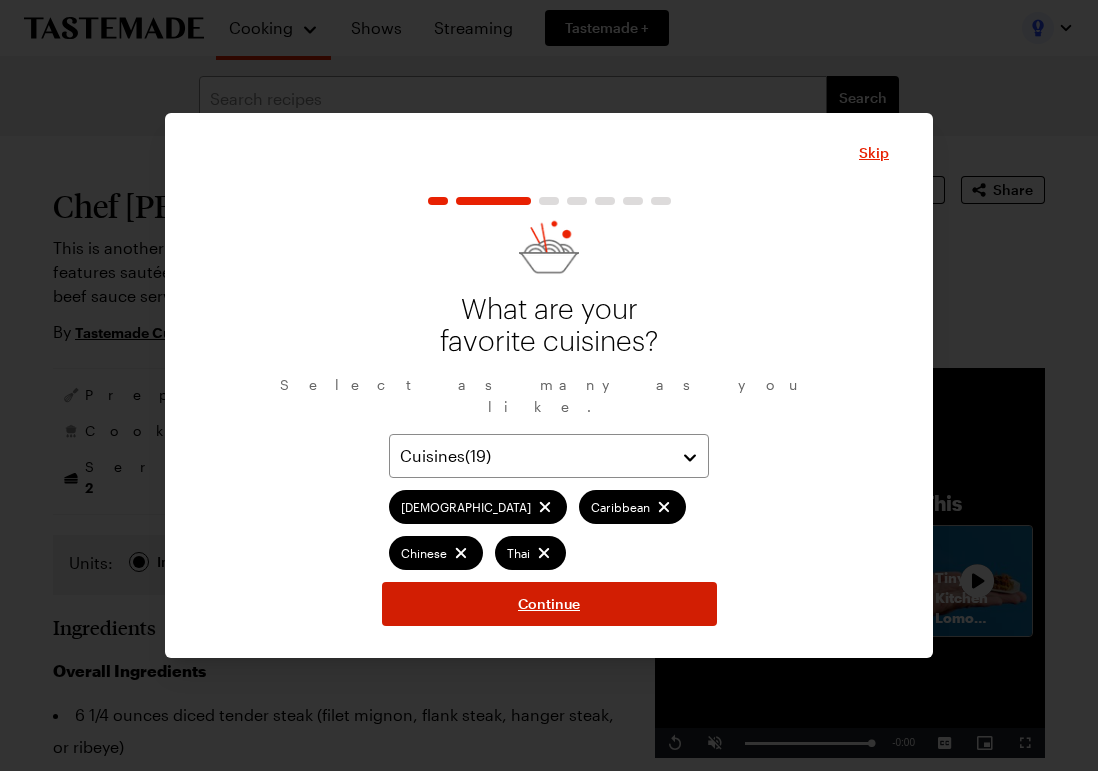click on "Continue" at bounding box center (549, 604) 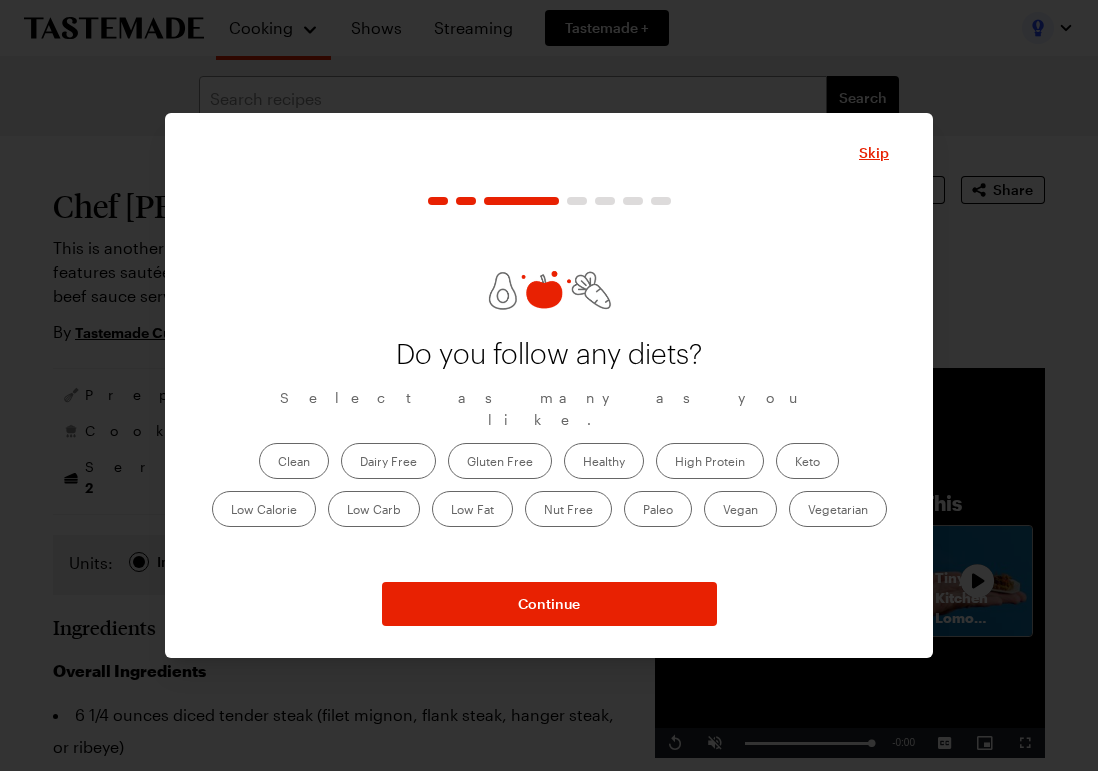click on "High Protein" at bounding box center (710, 461) 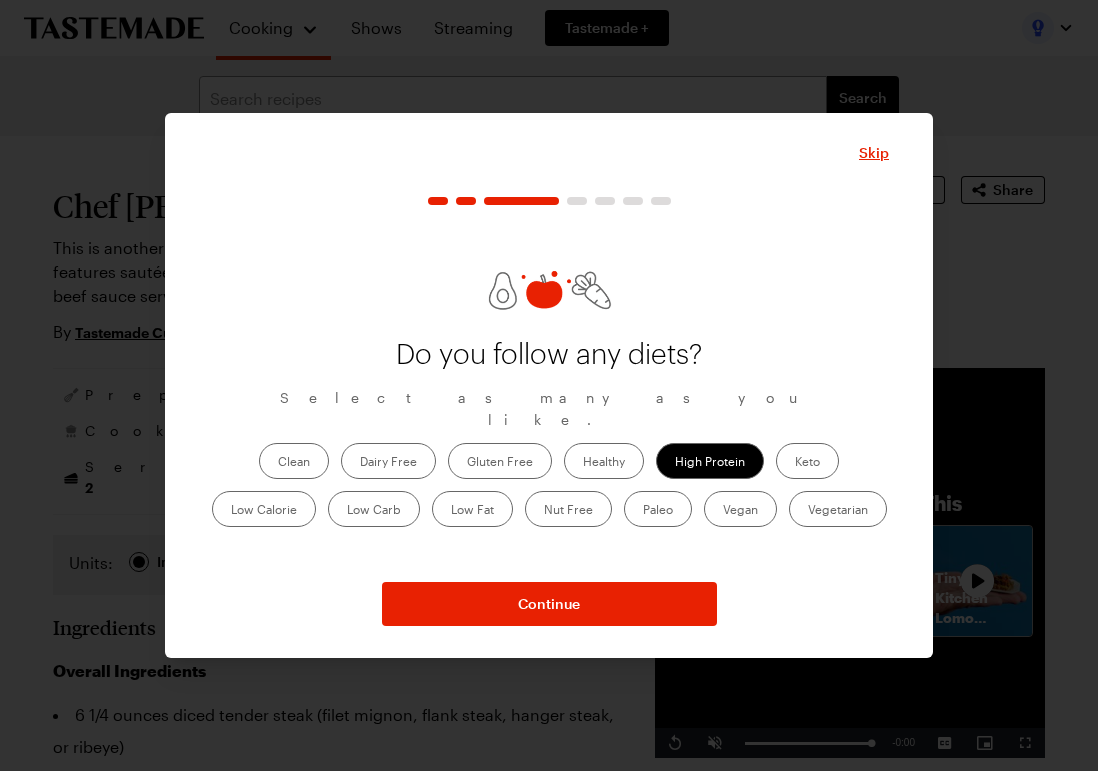 click on "Healthy" at bounding box center [604, 461] 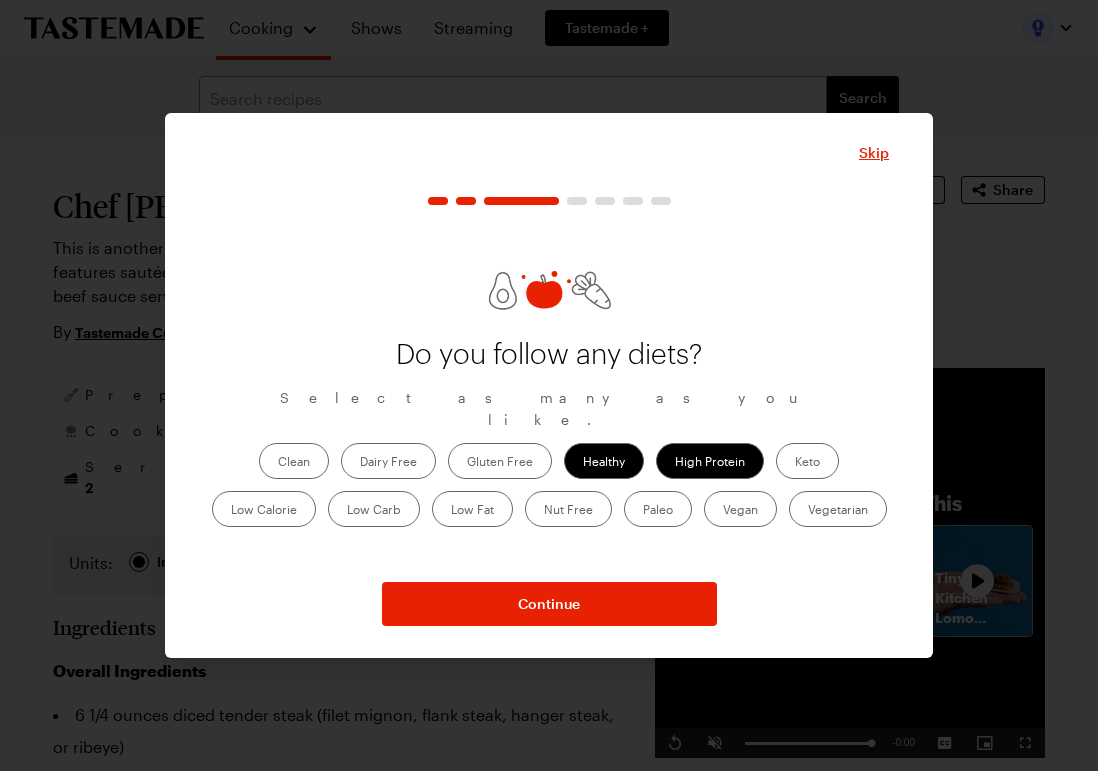 click on "Clean" at bounding box center [294, 461] 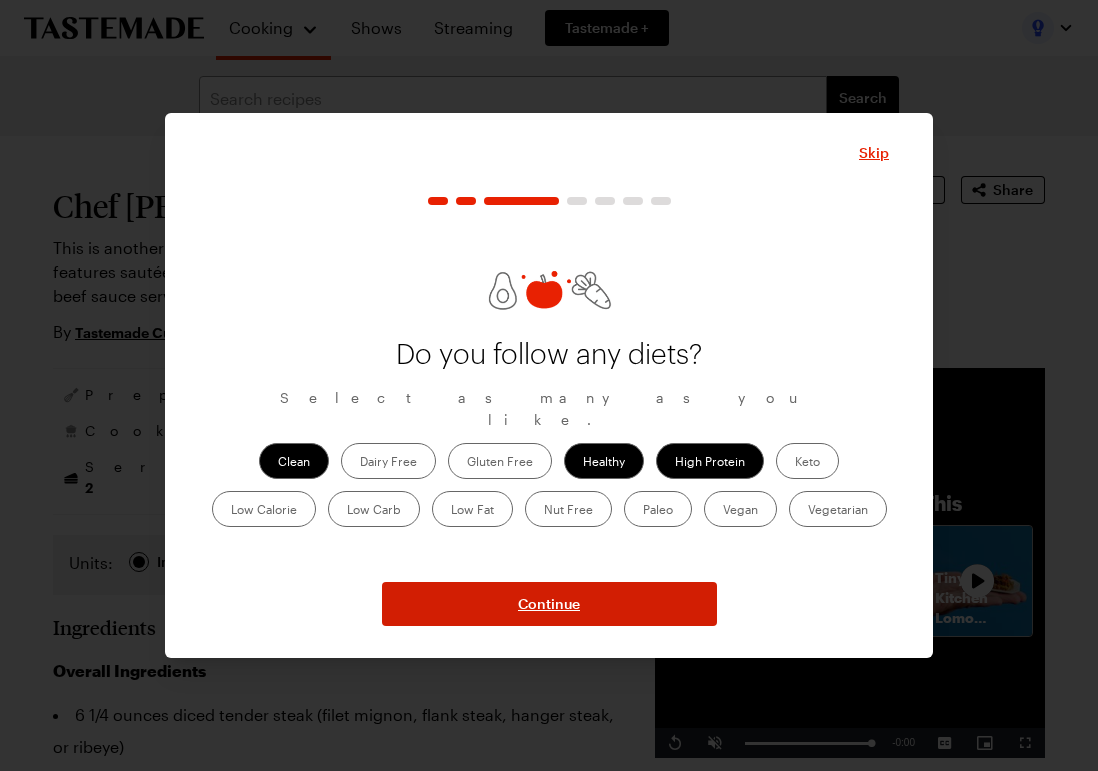 click on "Continue" at bounding box center (549, 604) 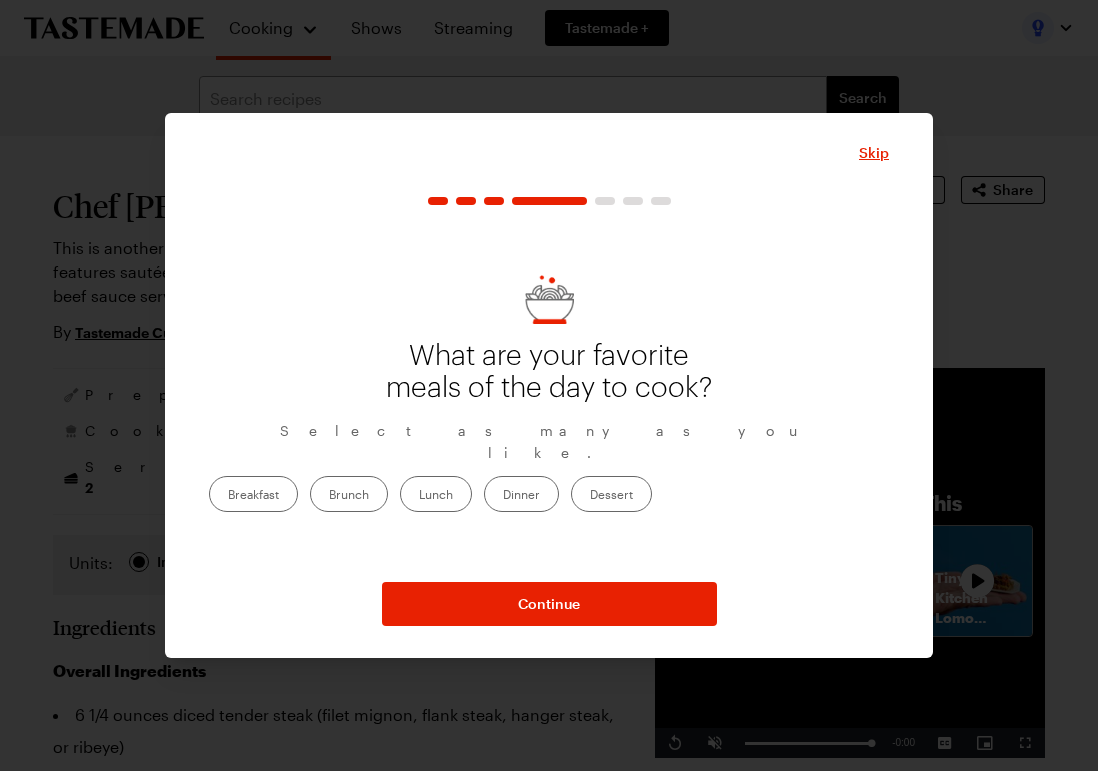 click on "Dinner" at bounding box center [521, 494] 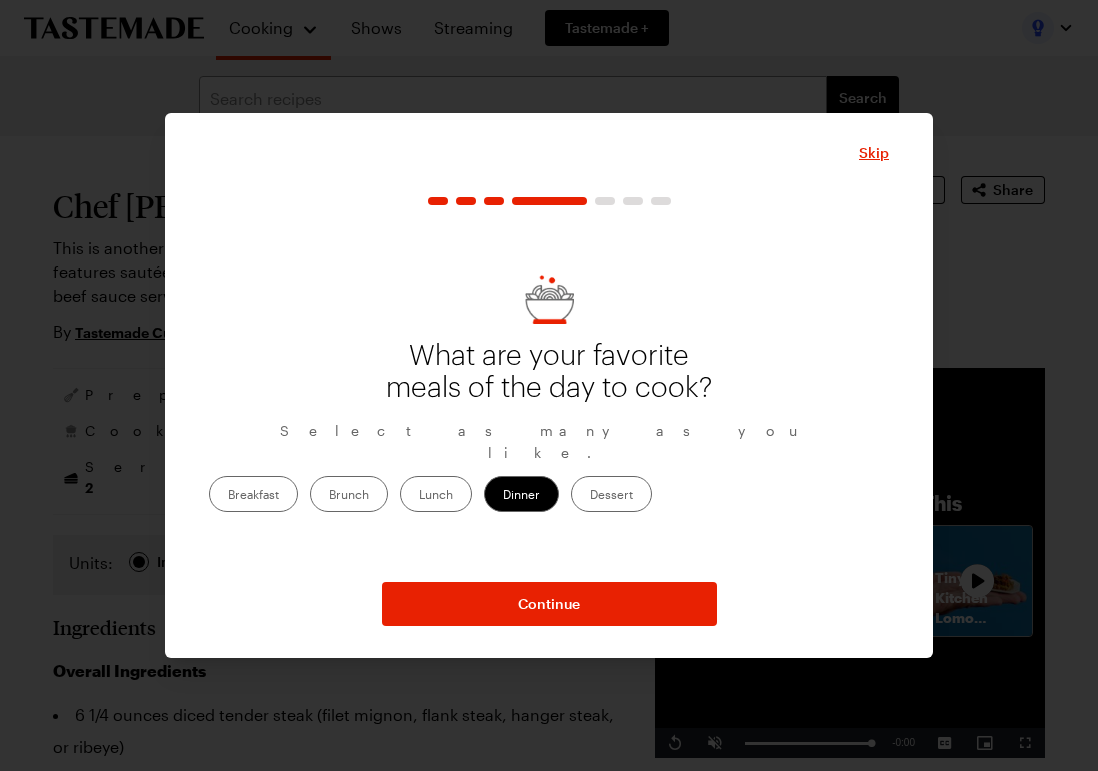 click on "Dessert" at bounding box center (611, 494) 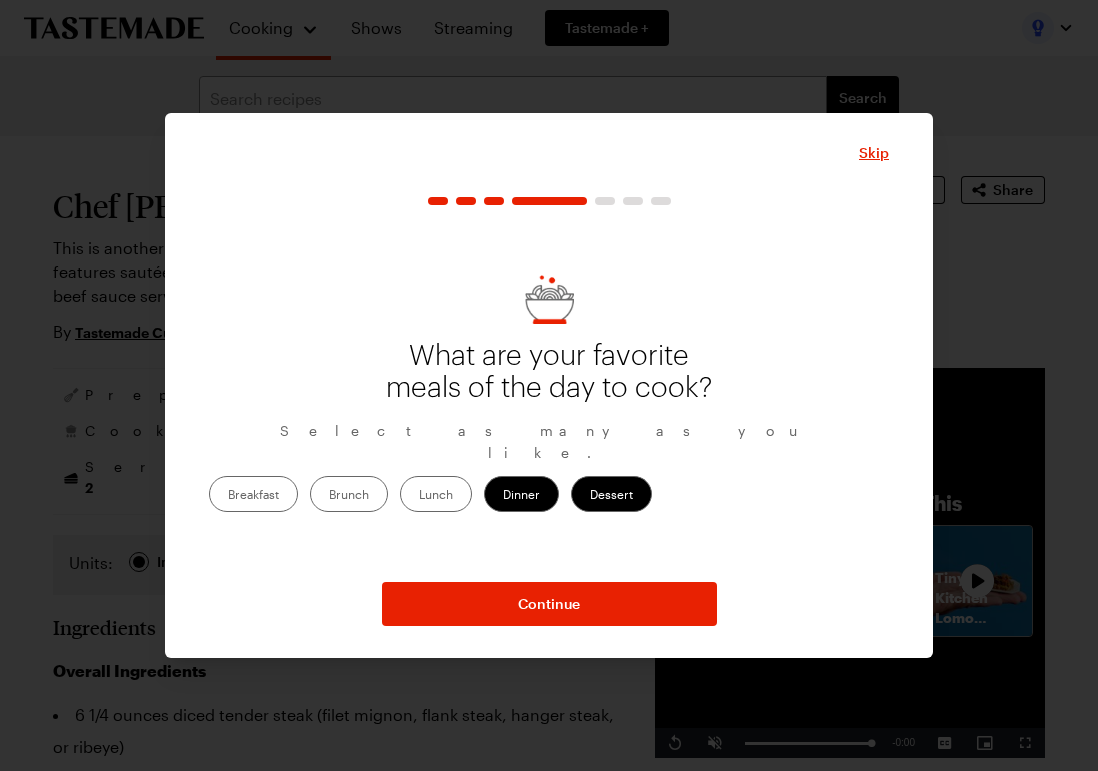 click on "Breakfast" at bounding box center (253, 494) 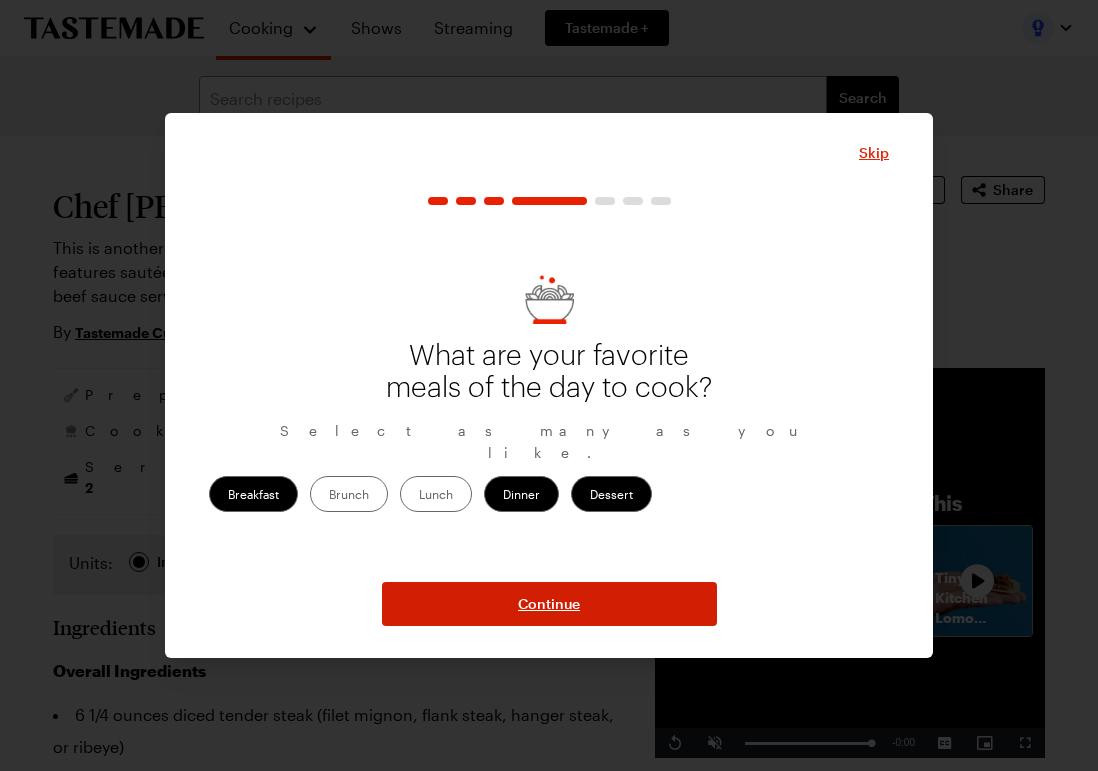 click on "Continue" at bounding box center (549, 604) 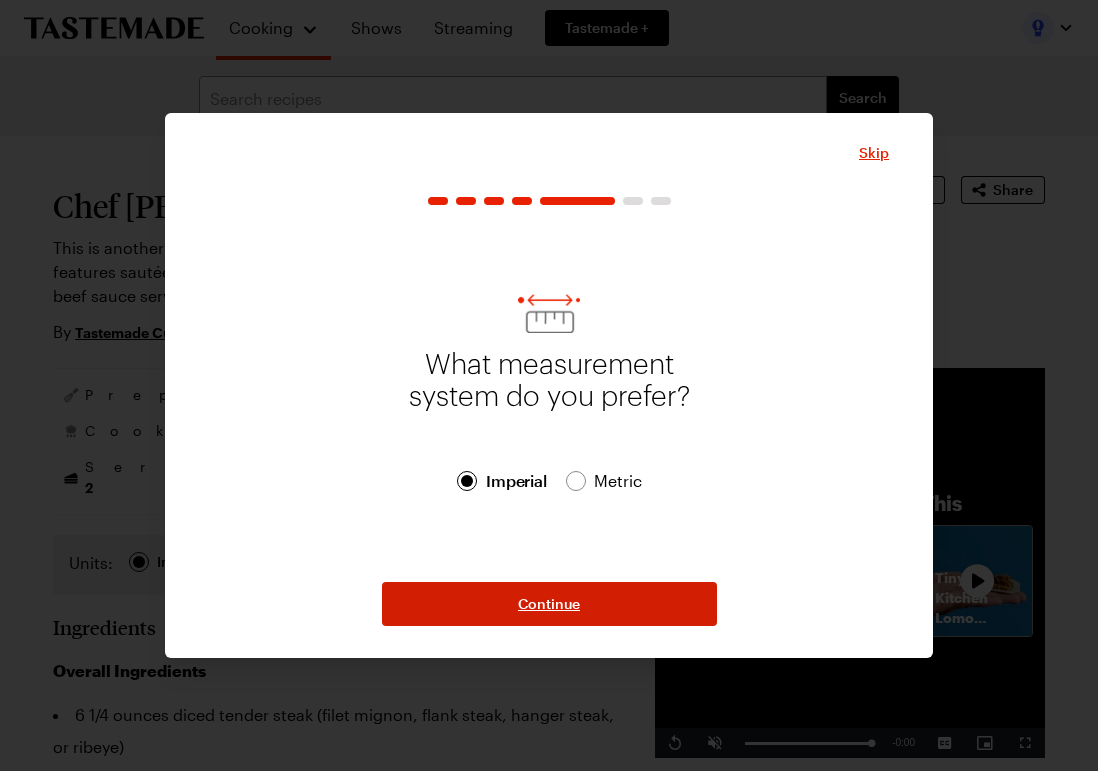 click on "Continue" at bounding box center [549, 604] 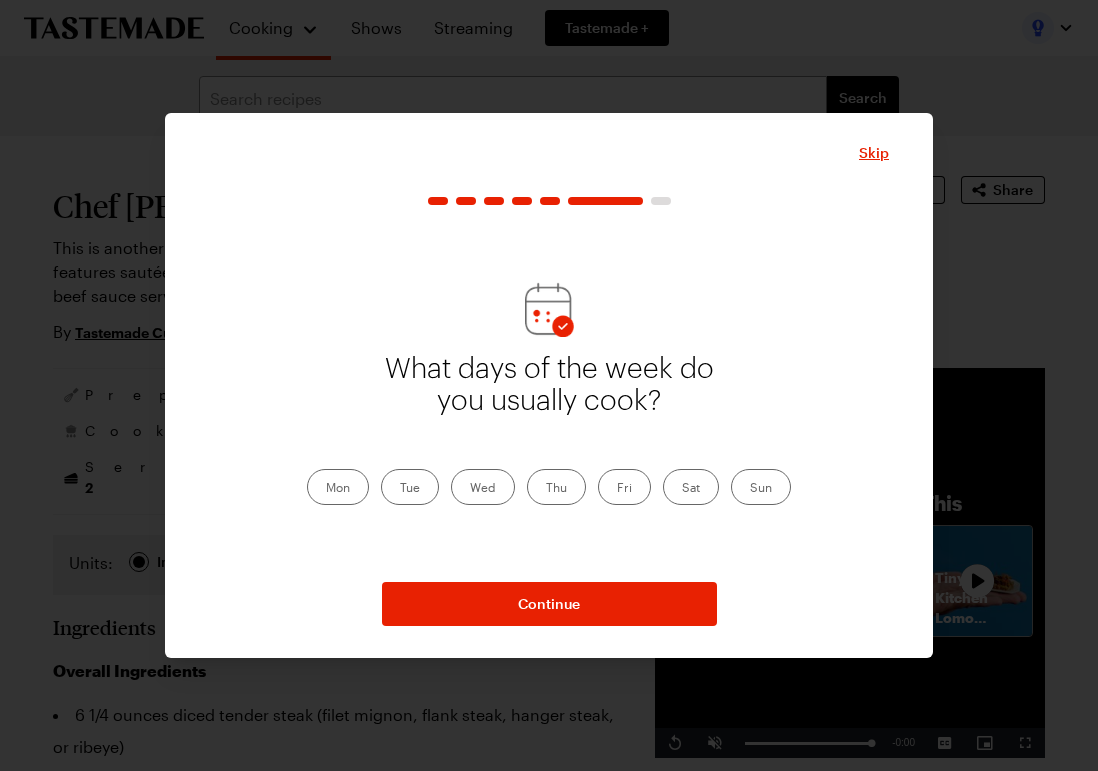 click on "Mon" at bounding box center [338, 487] 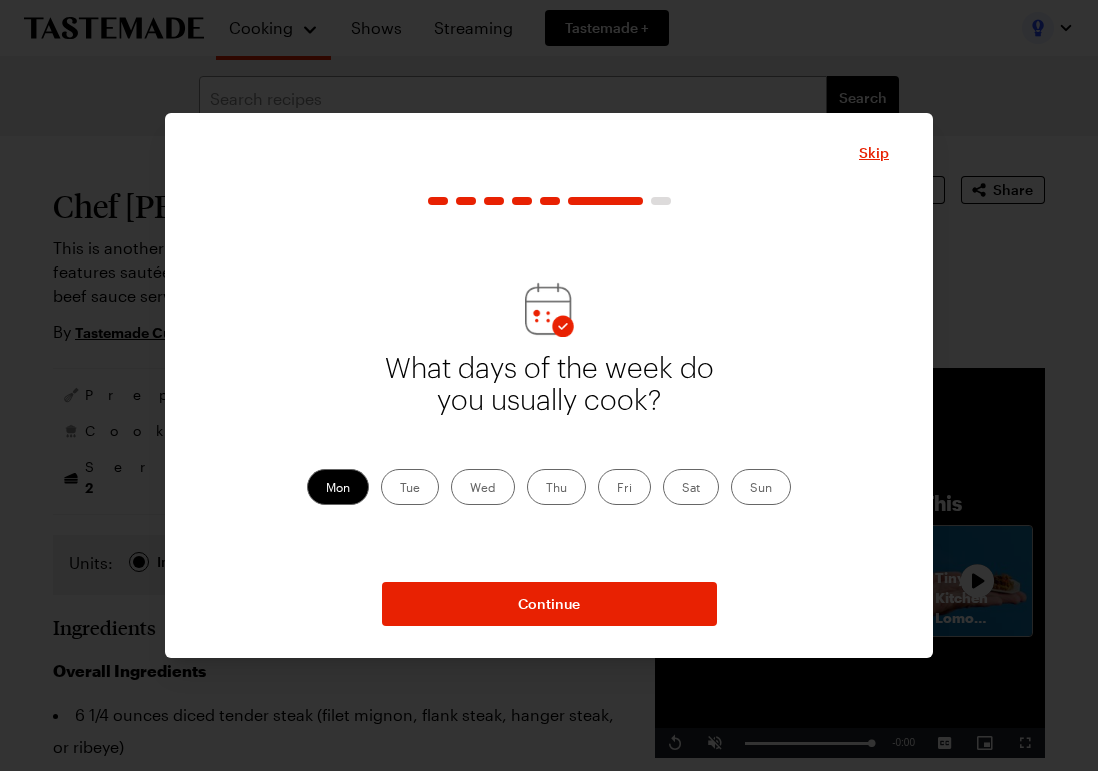 click on "Fri" at bounding box center [624, 487] 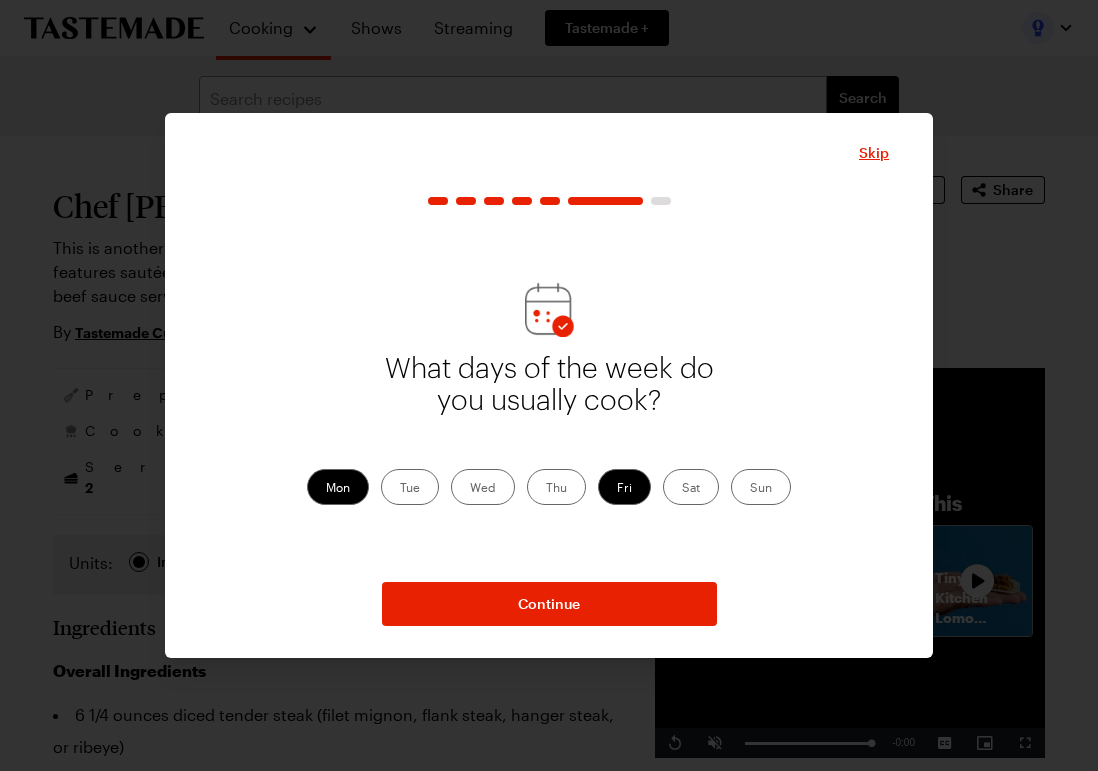 click on "Sat" at bounding box center [691, 487] 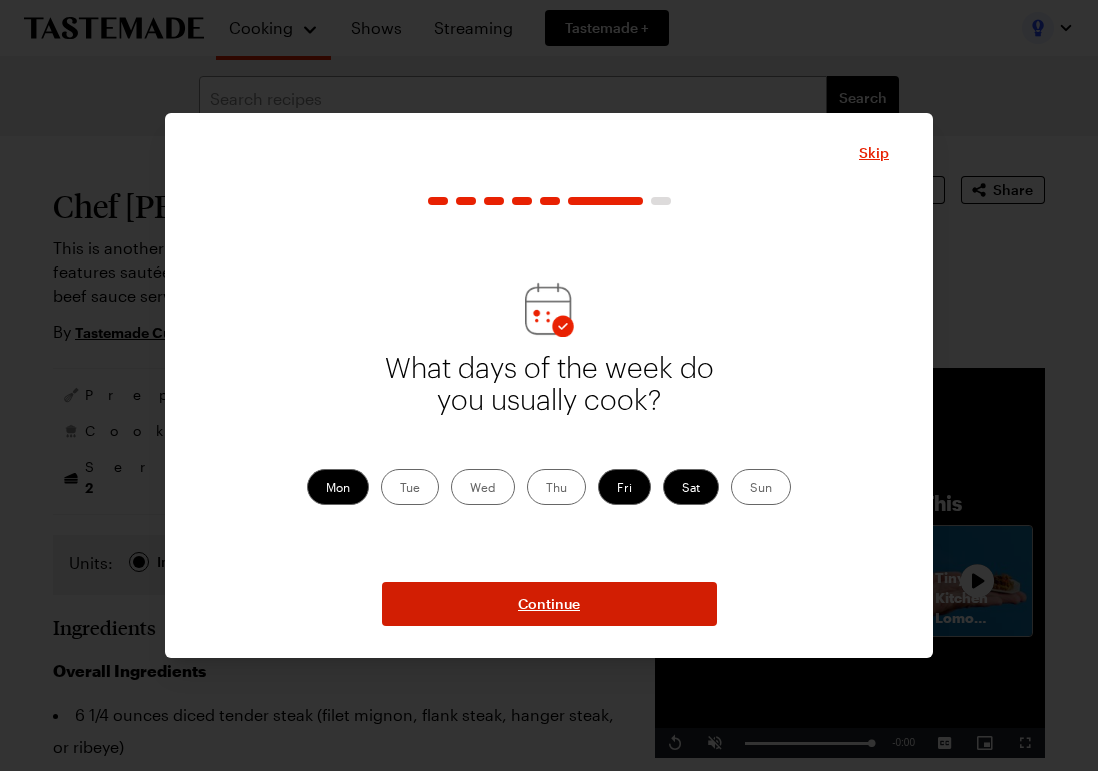 click on "Continue" at bounding box center (549, 604) 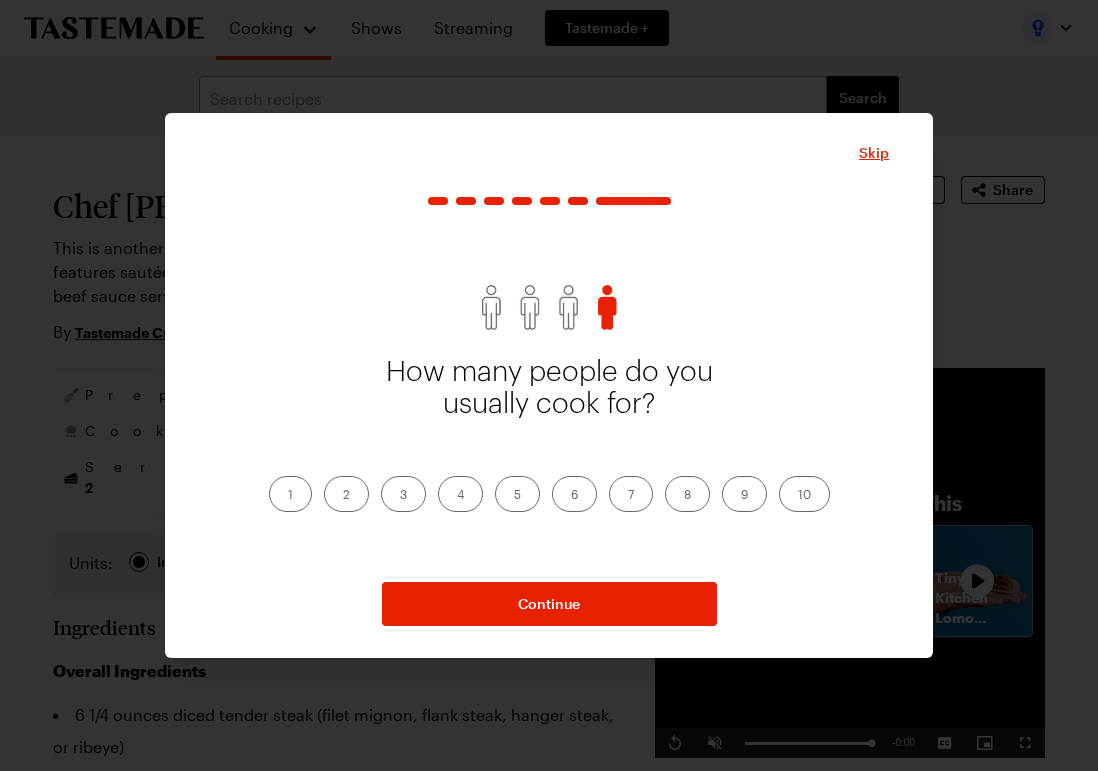 click on "2" at bounding box center (346, 494) 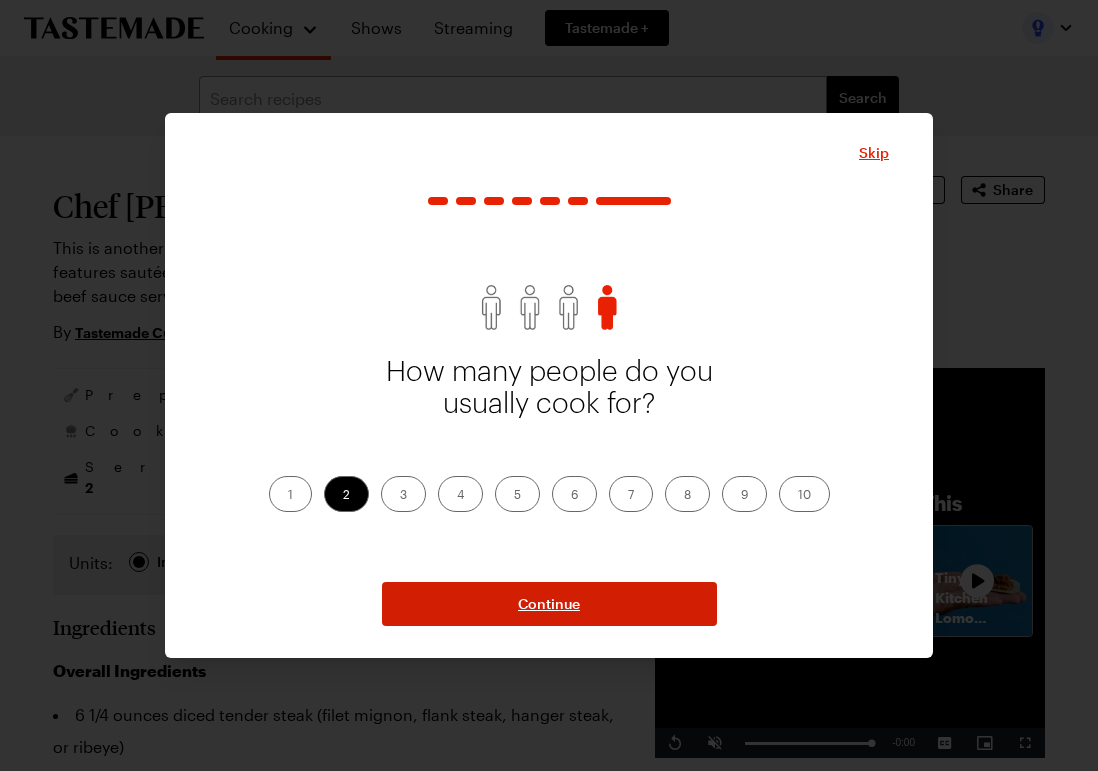 click on "Continue" at bounding box center (549, 604) 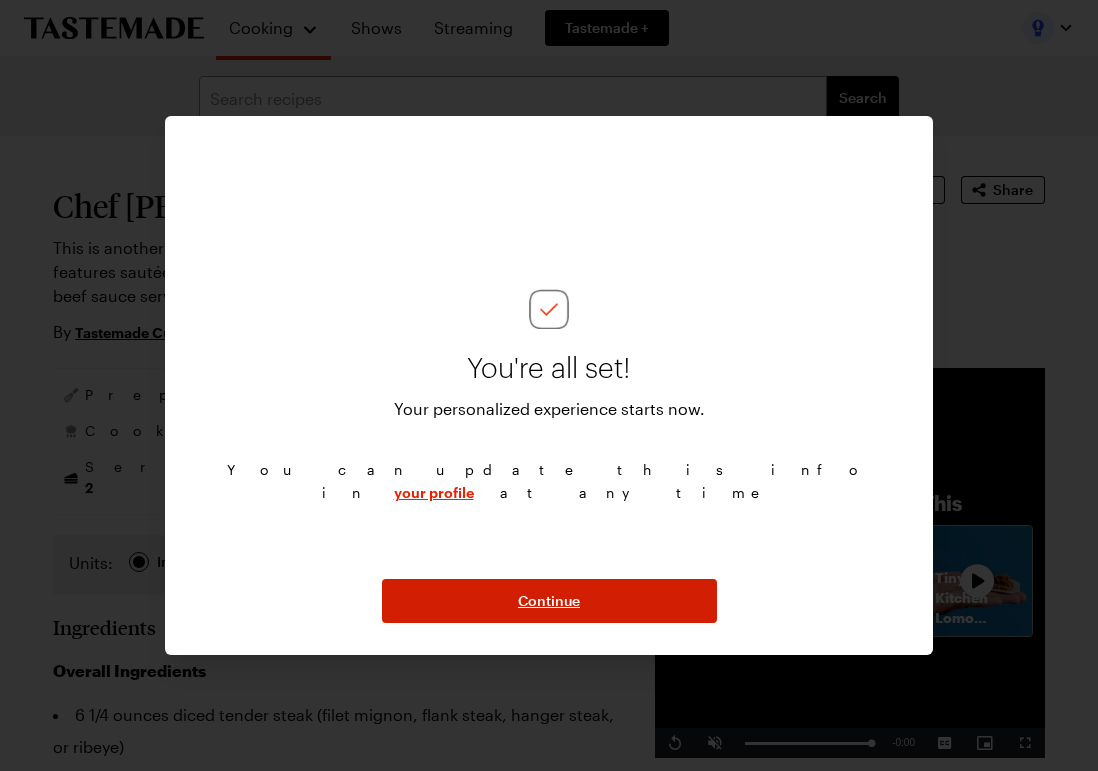 click on "Continue" at bounding box center [549, 601] 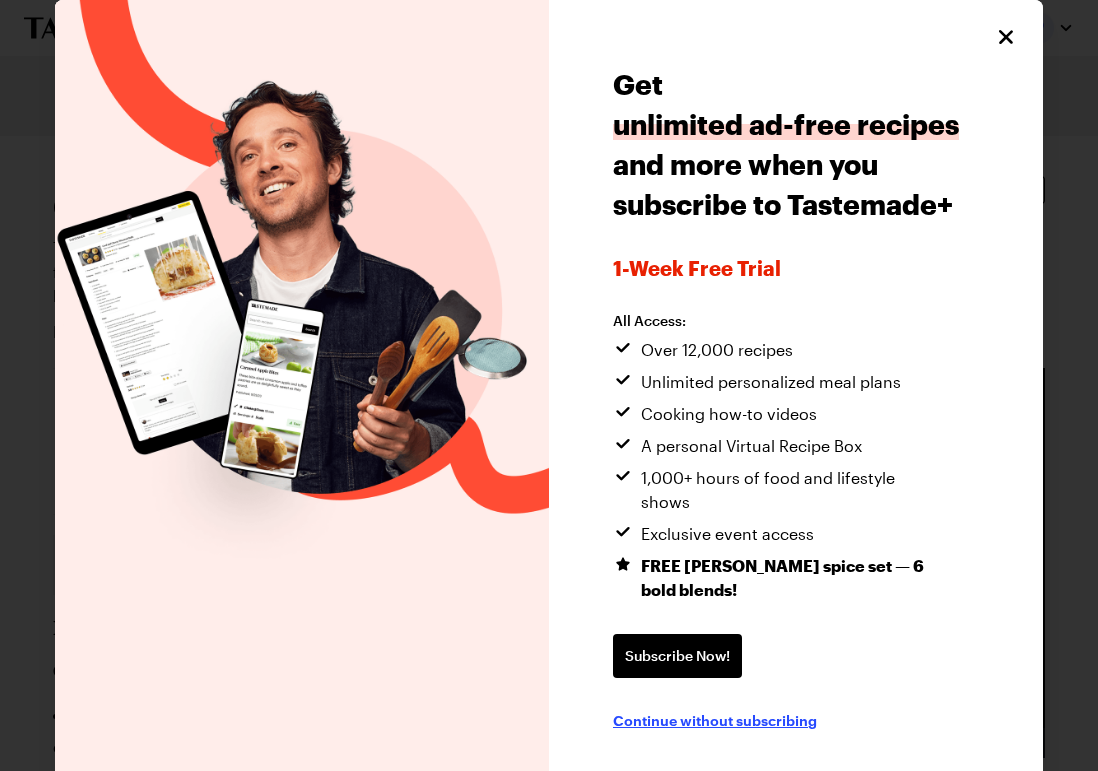 click on "Continue without subscribing" at bounding box center (715, 720) 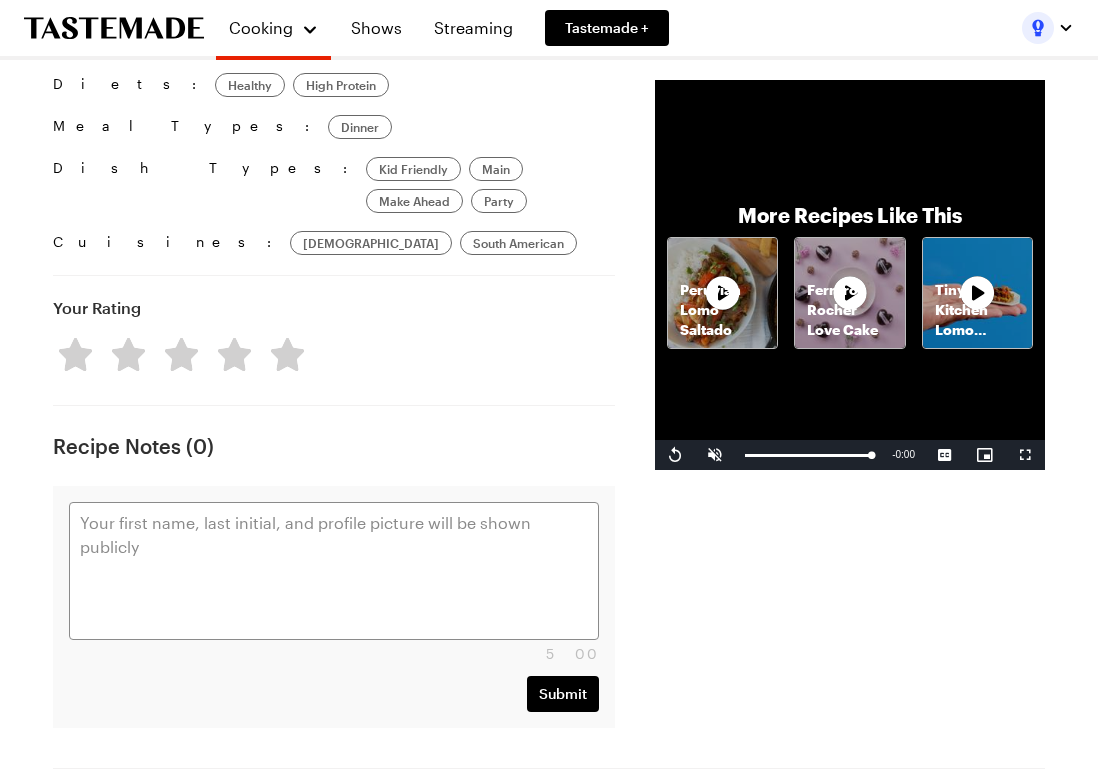 scroll, scrollTop: 2352, scrollLeft: 0, axis: vertical 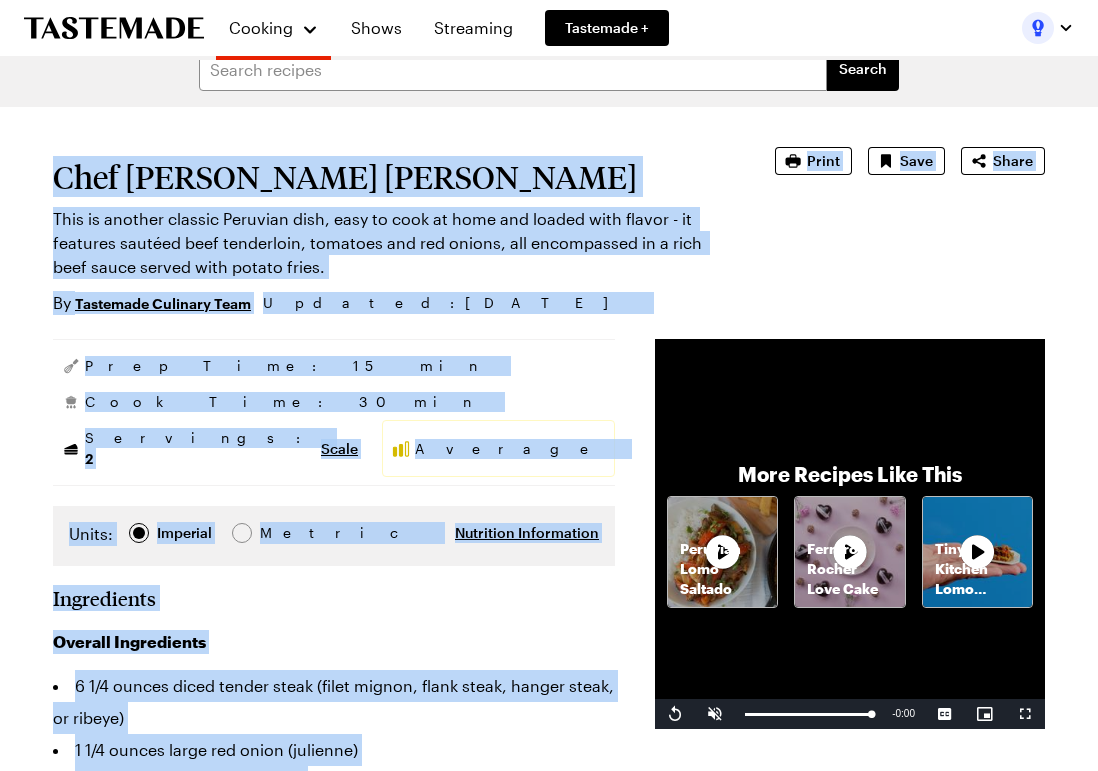drag, startPoint x: 294, startPoint y: 385, endPoint x: 49, endPoint y: 184, distance: 316.9006 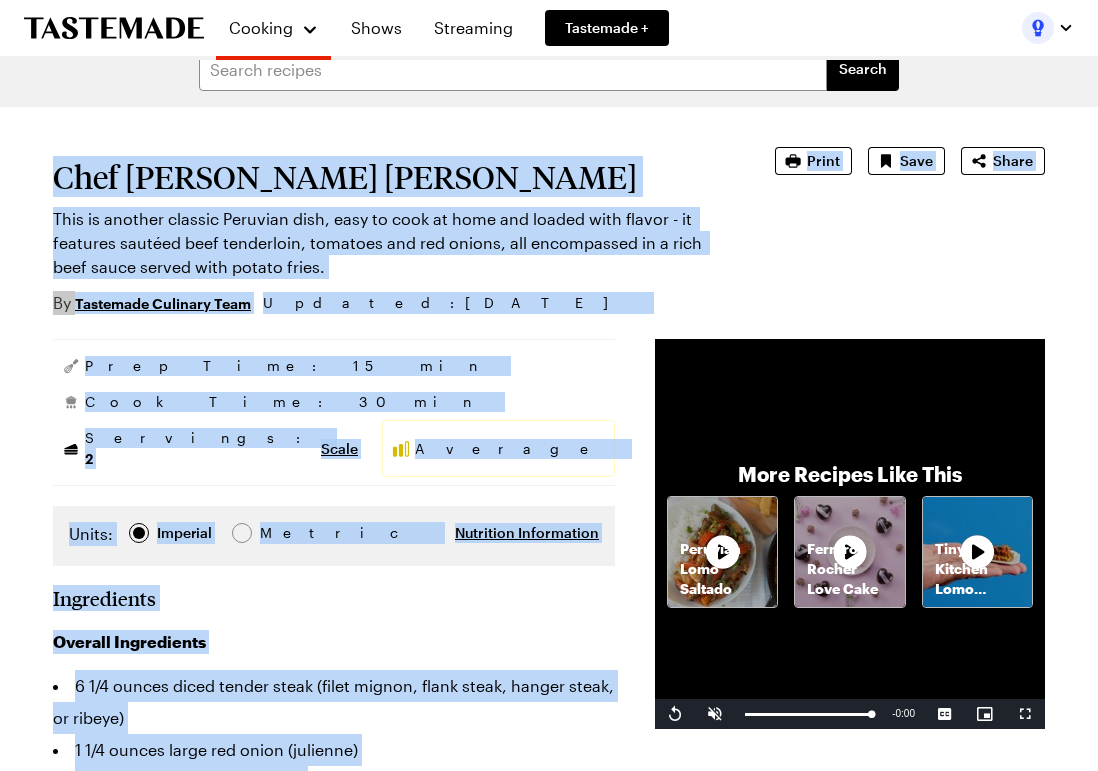 click on "Cook Time: 30 min" at bounding box center [334, 402] 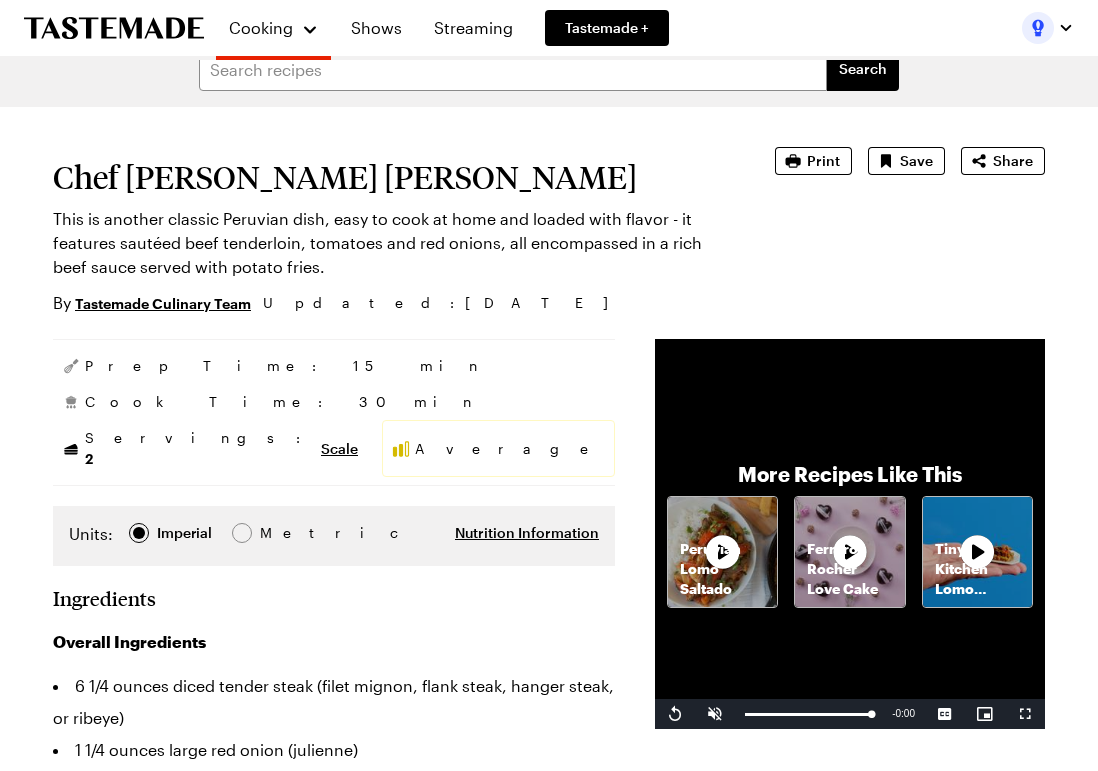 click on "Cook Time: 30 min" at bounding box center (334, 402) 